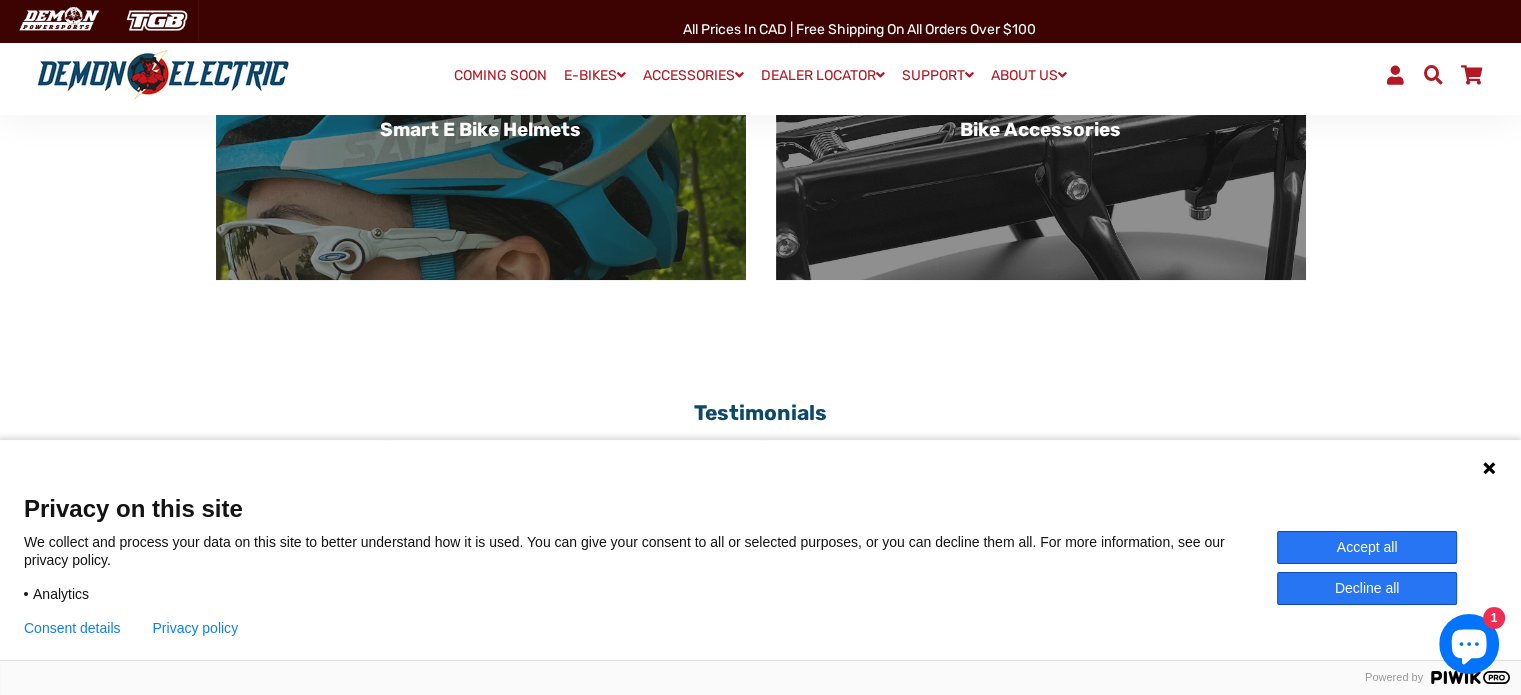 scroll, scrollTop: 1300, scrollLeft: 0, axis: vertical 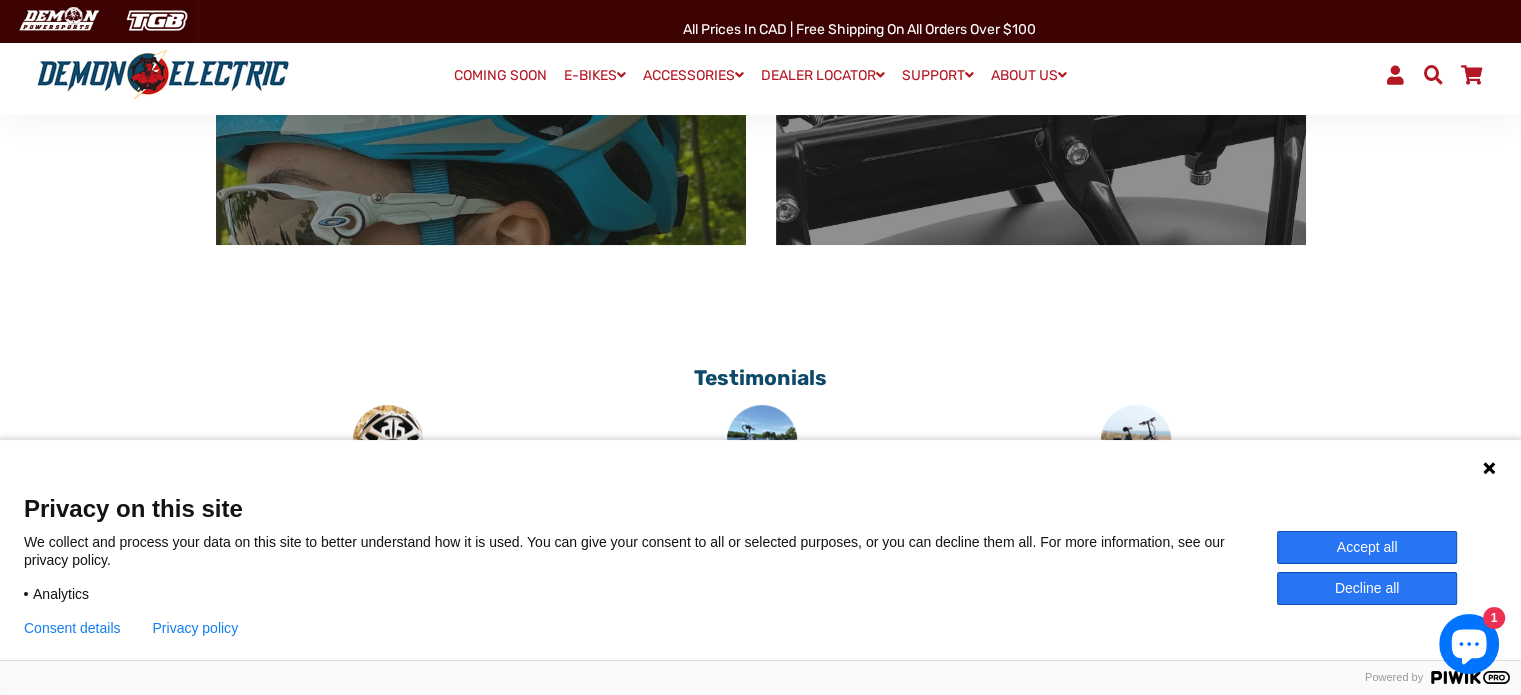 click at bounding box center (1489, 468) 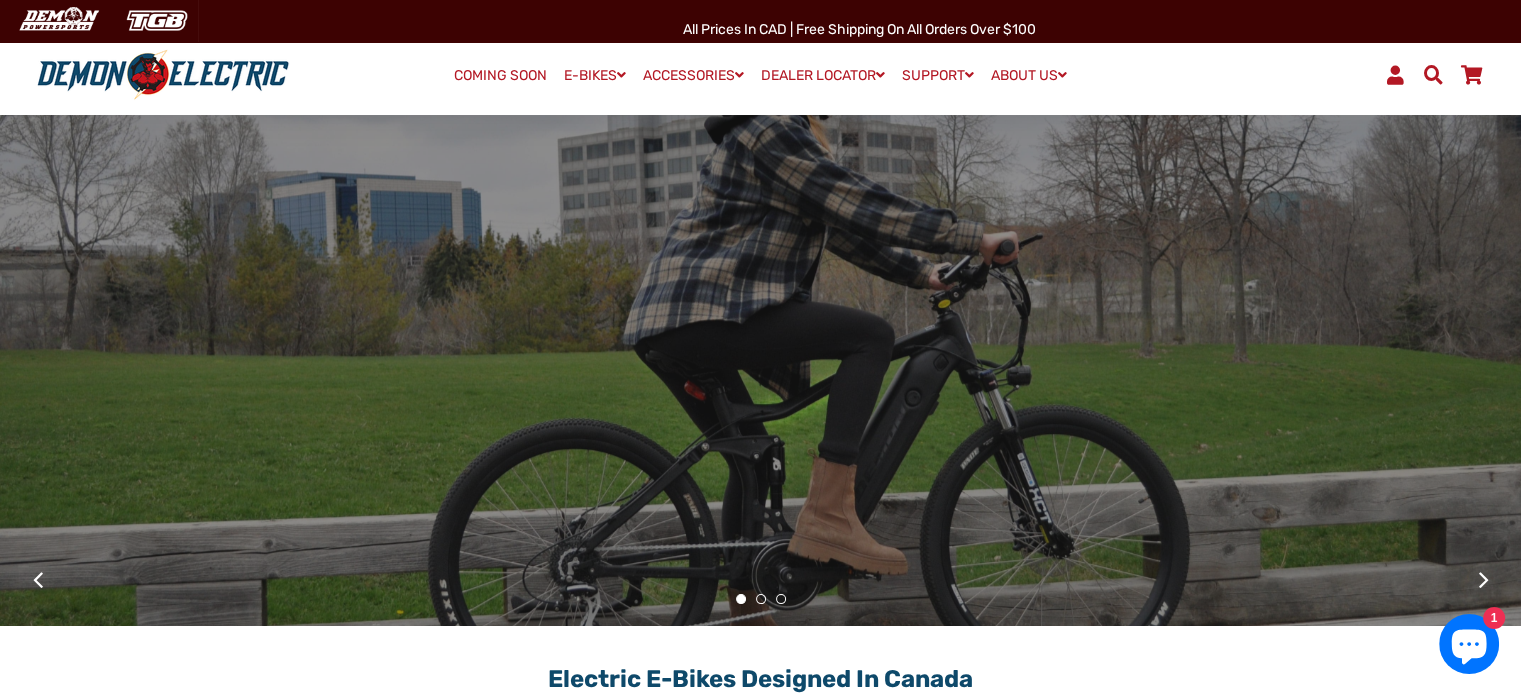 scroll, scrollTop: 0, scrollLeft: 0, axis: both 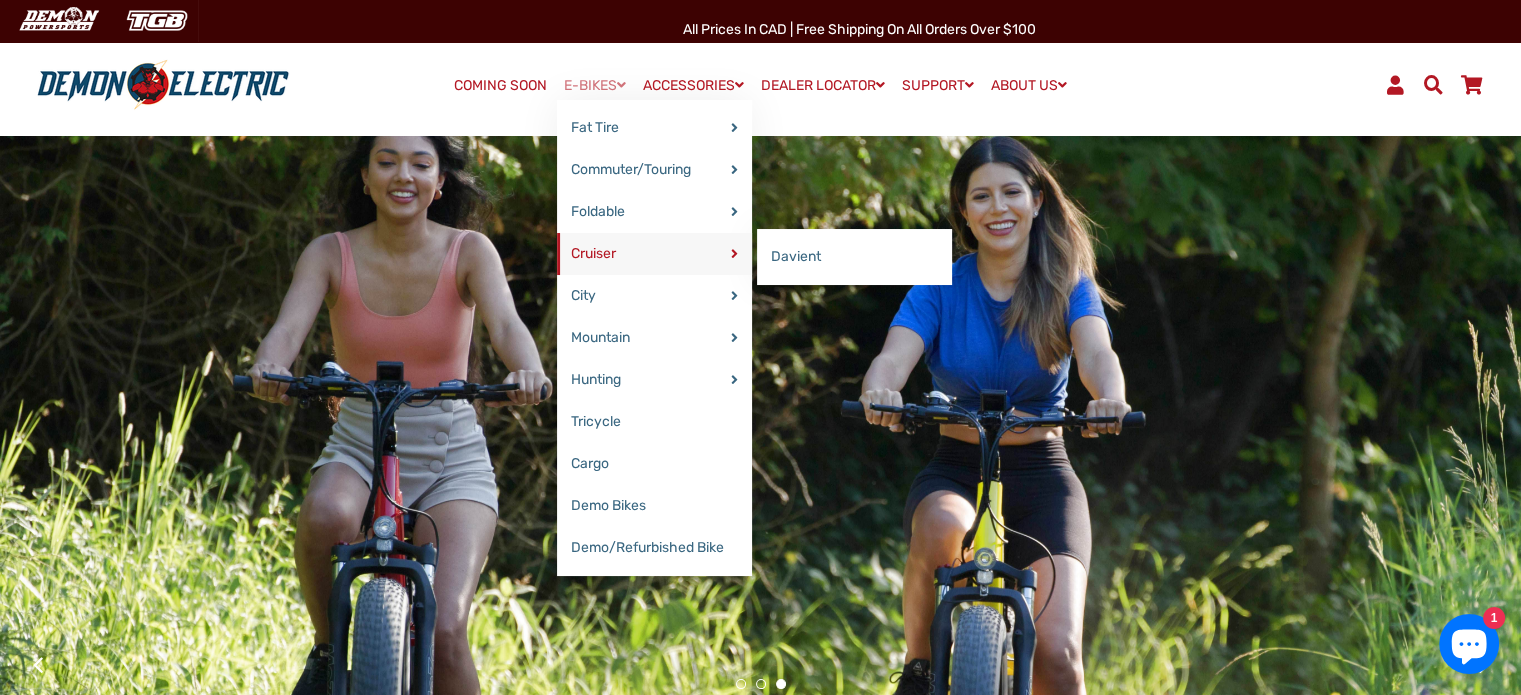click at bounding box center [734, 254] 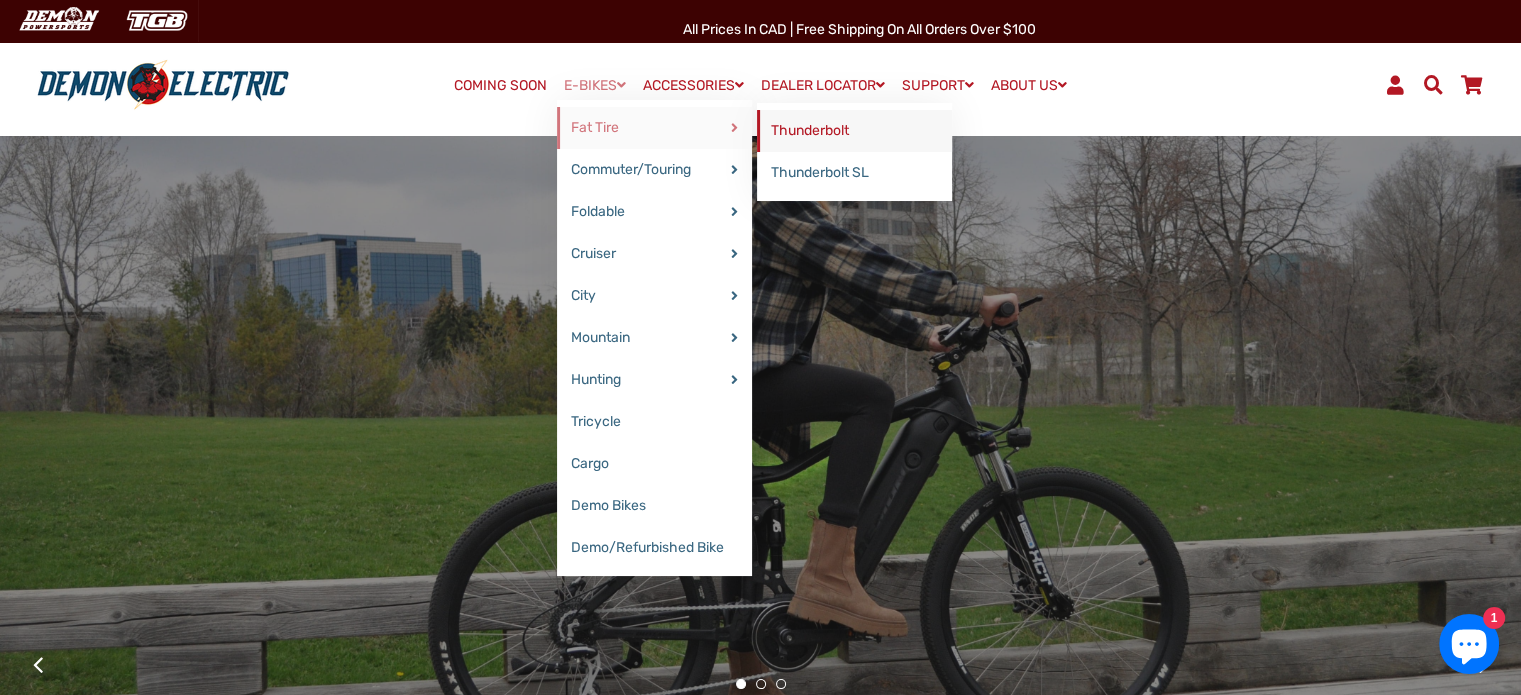 click on "Thunderbolt" at bounding box center [854, 131] 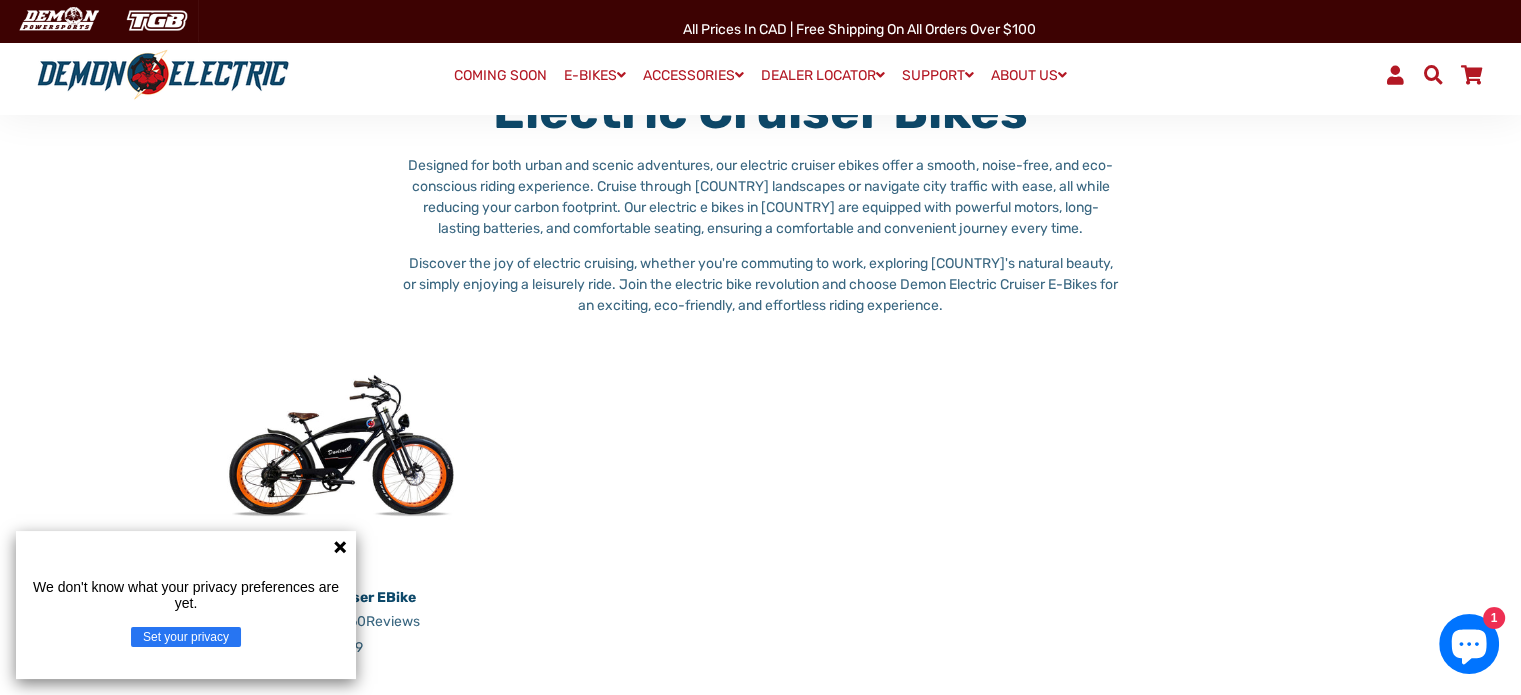 scroll, scrollTop: 300, scrollLeft: 0, axis: vertical 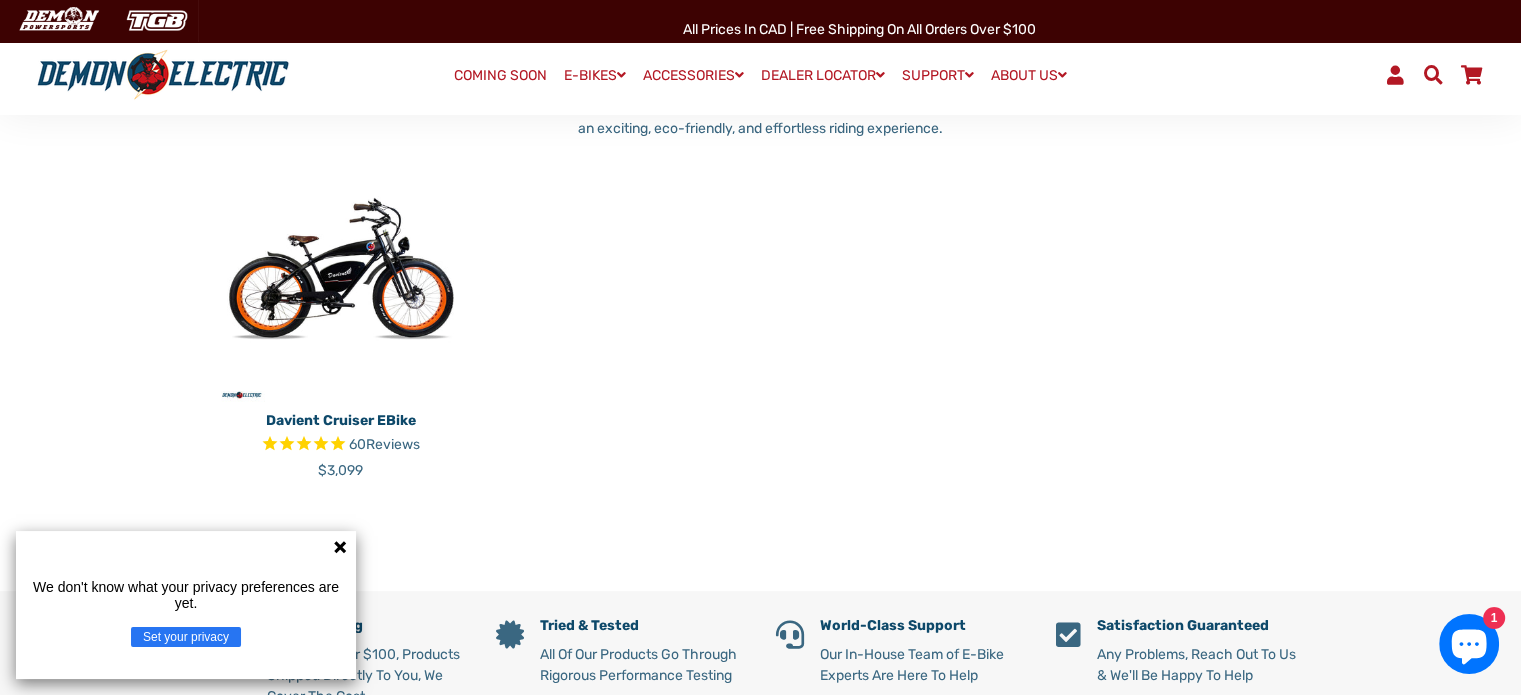 click at bounding box center (340, 547) 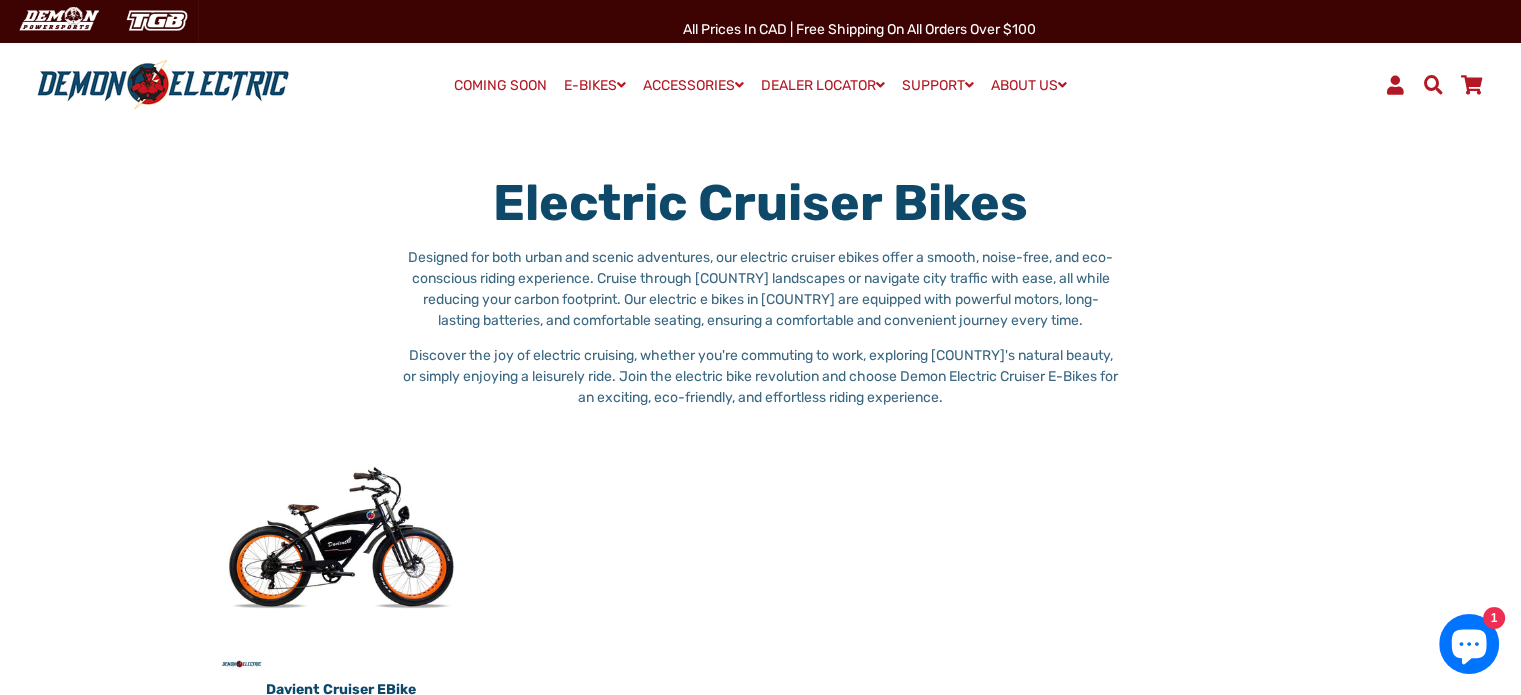 scroll, scrollTop: 0, scrollLeft: 0, axis: both 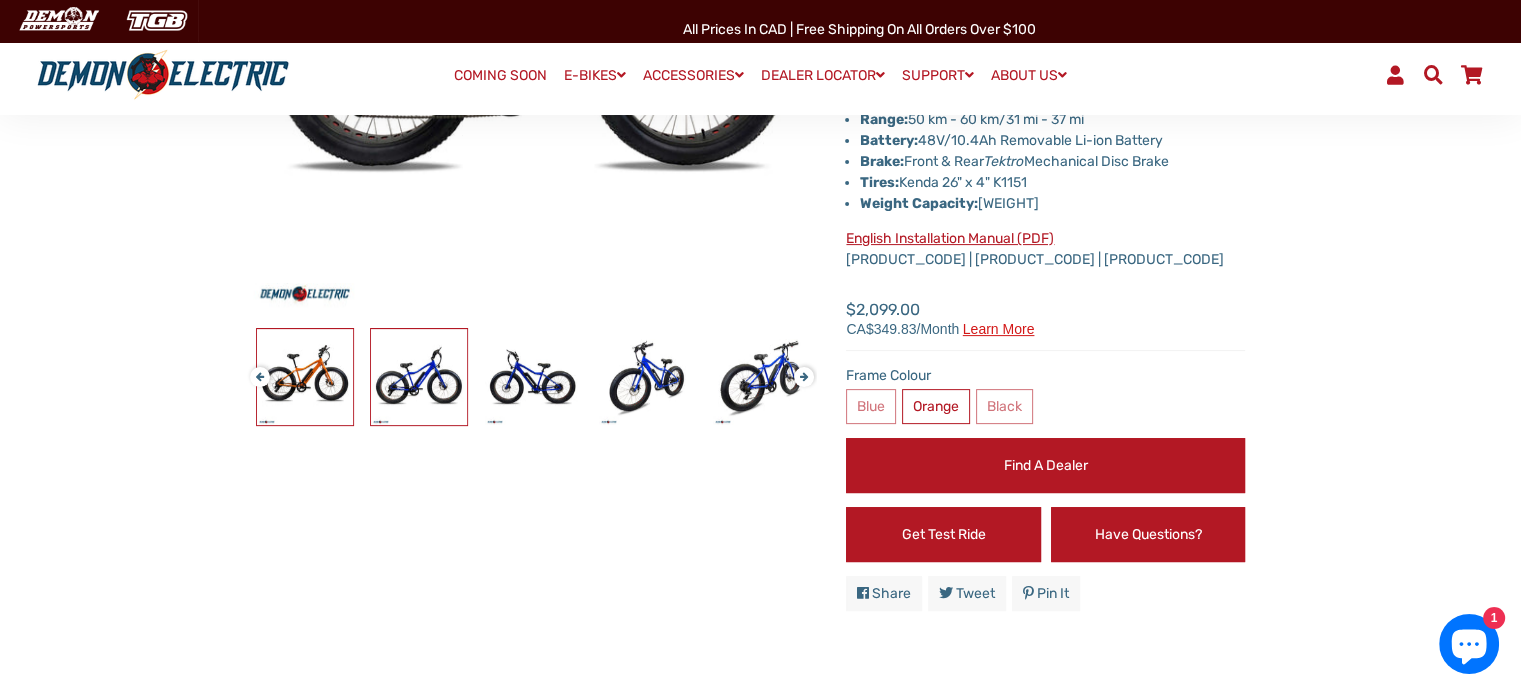 click at bounding box center (305, 377) 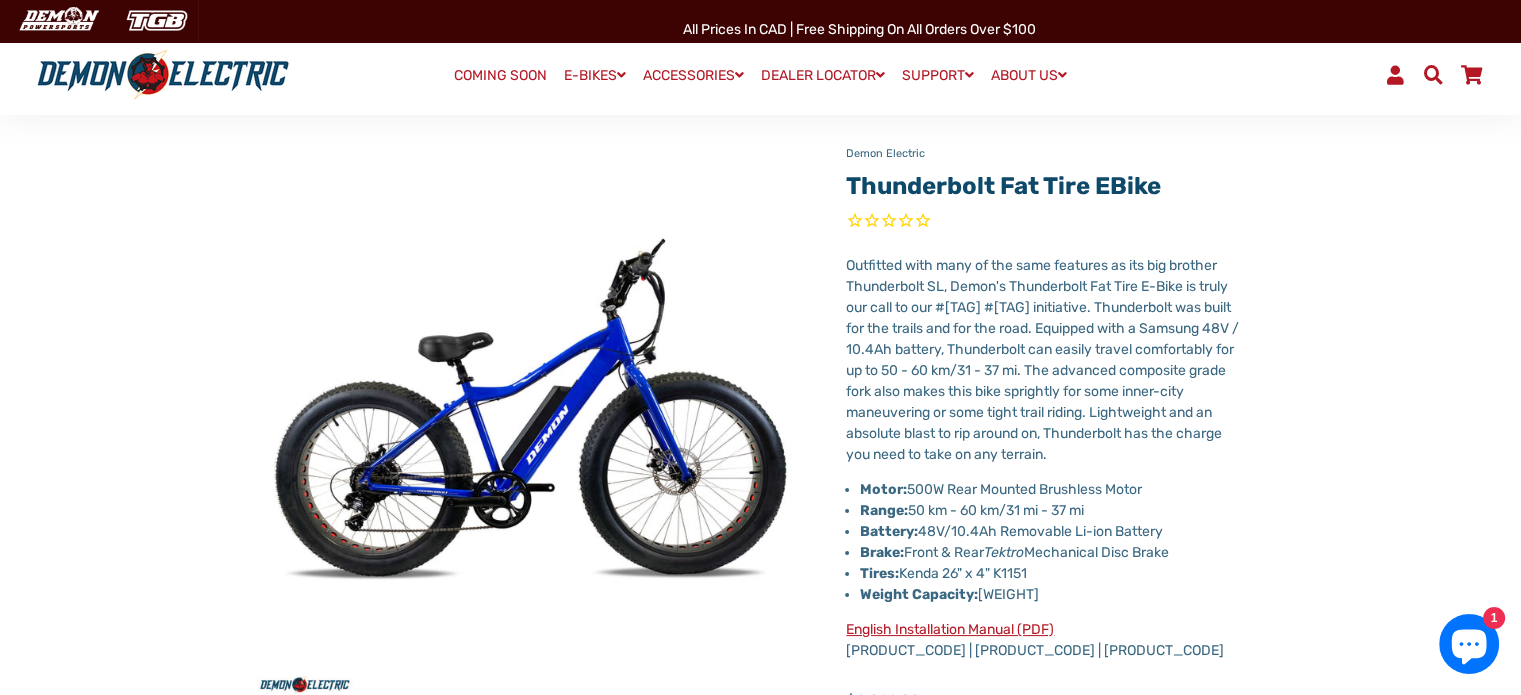 scroll, scrollTop: 0, scrollLeft: 0, axis: both 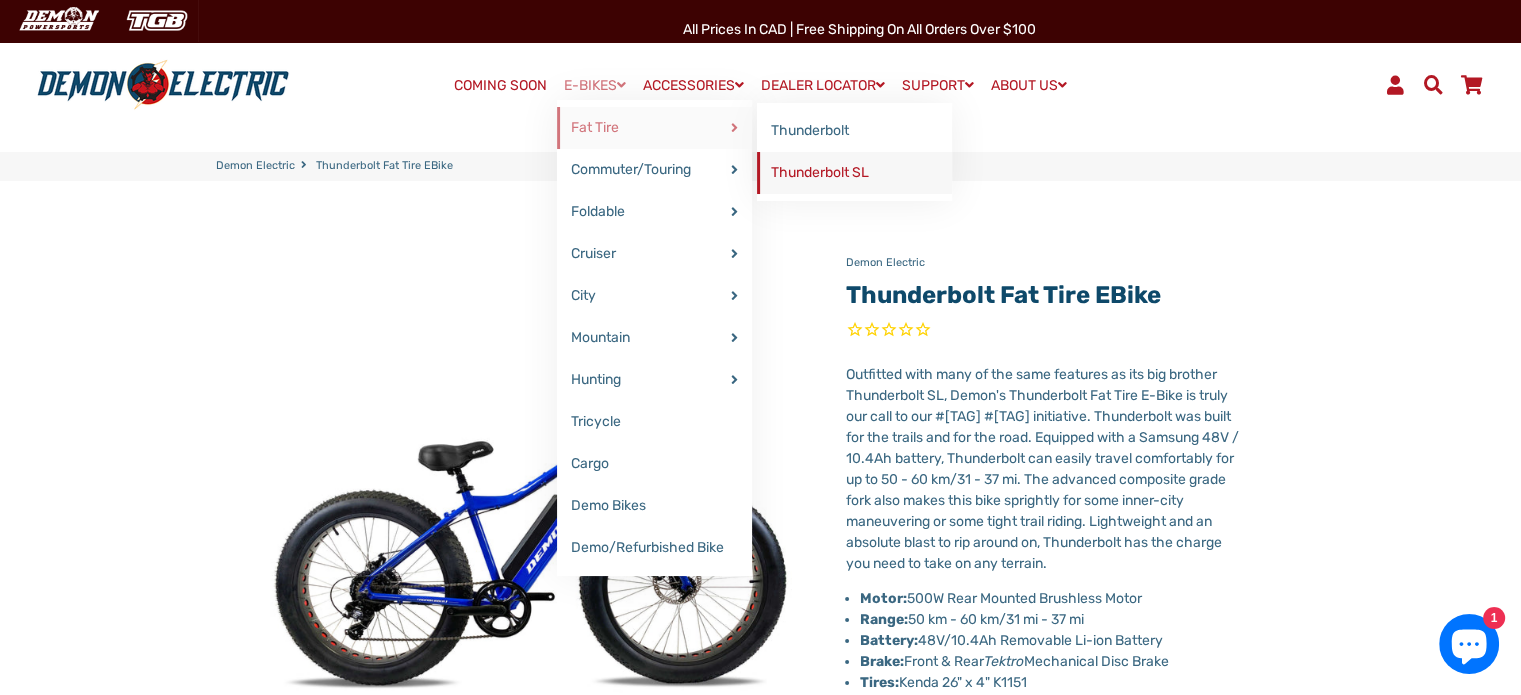 click on "Thunderbolt SL" at bounding box center (854, 173) 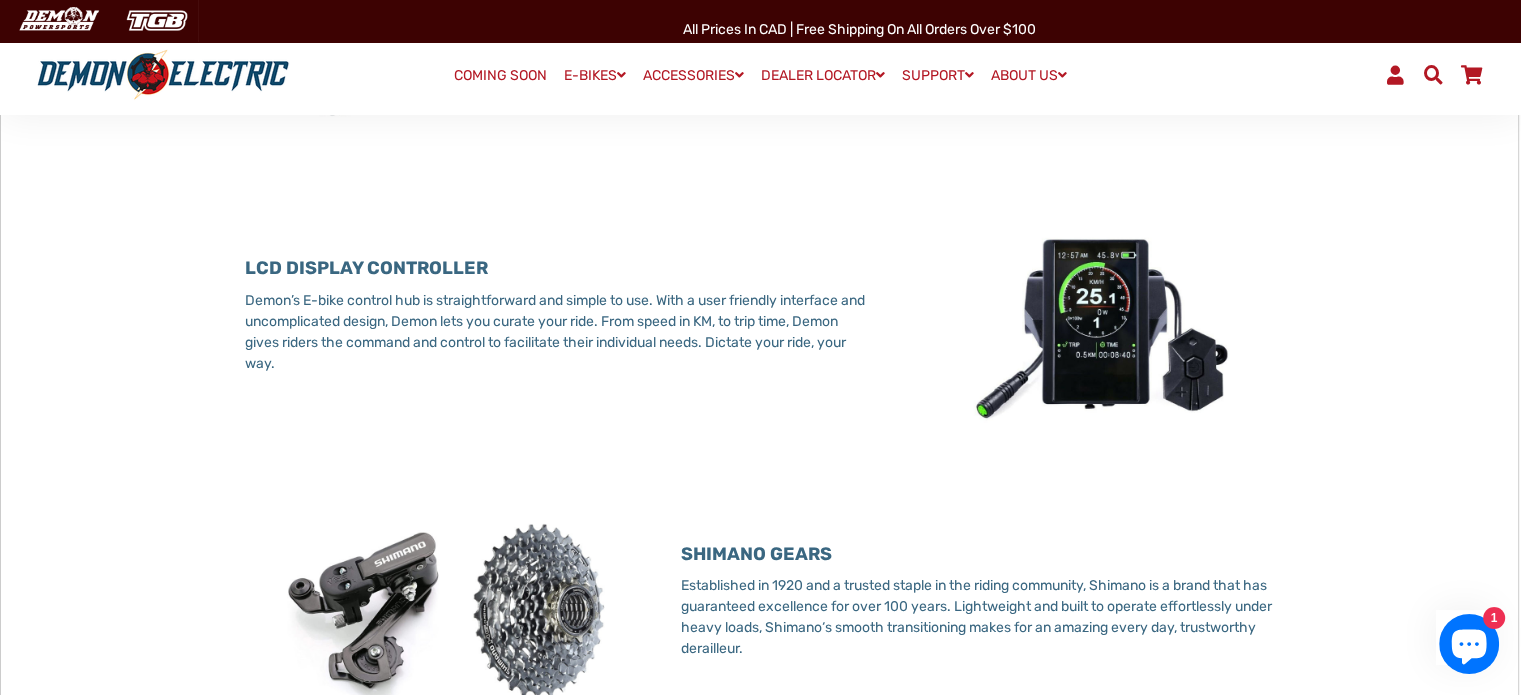 scroll, scrollTop: 1400, scrollLeft: 0, axis: vertical 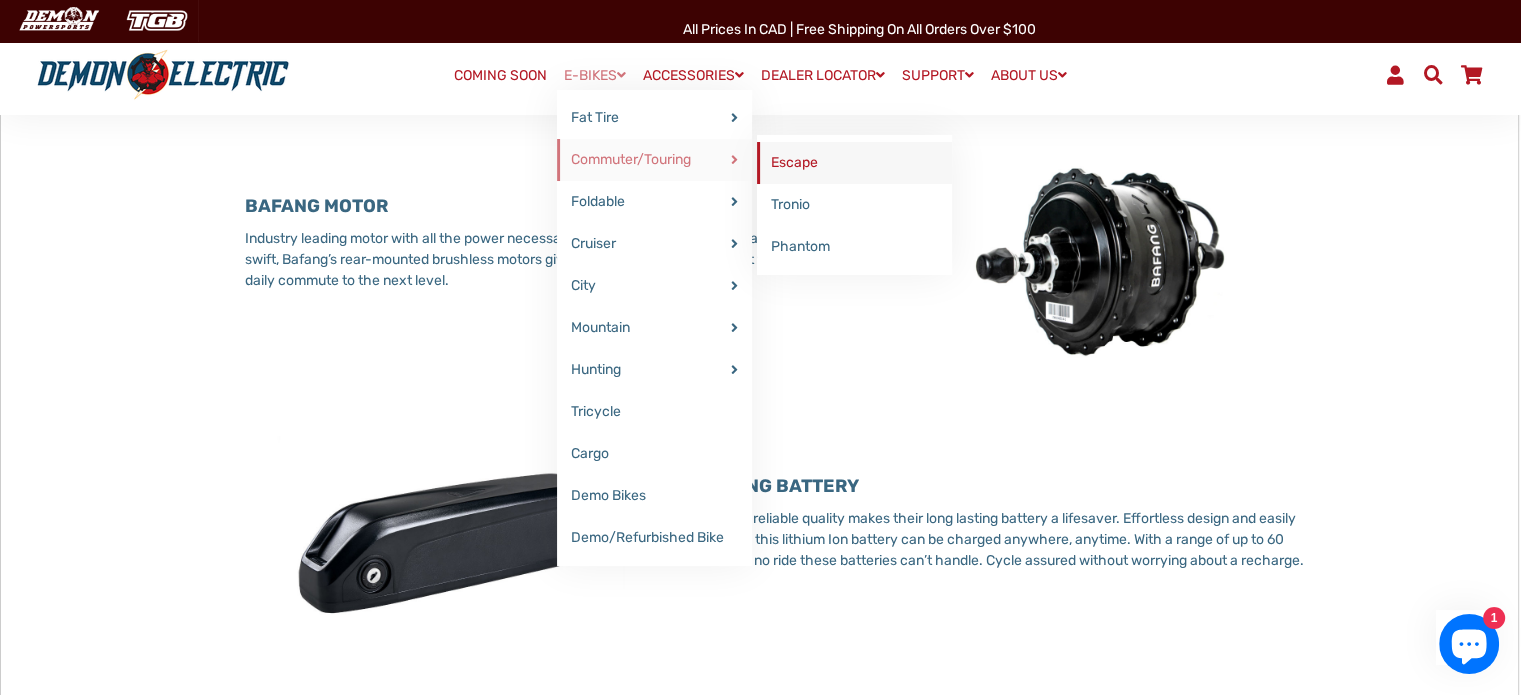click on "Escape" at bounding box center (854, 163) 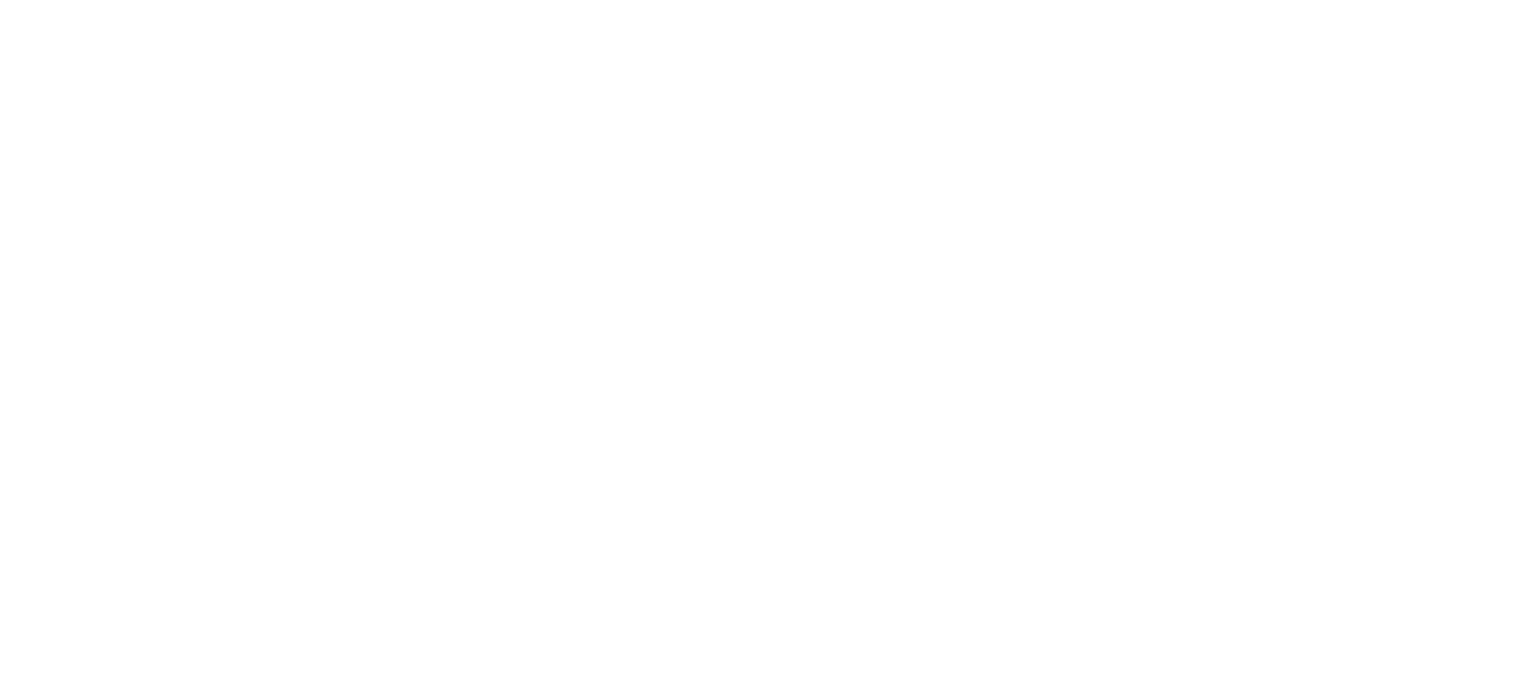 scroll, scrollTop: 0, scrollLeft: 0, axis: both 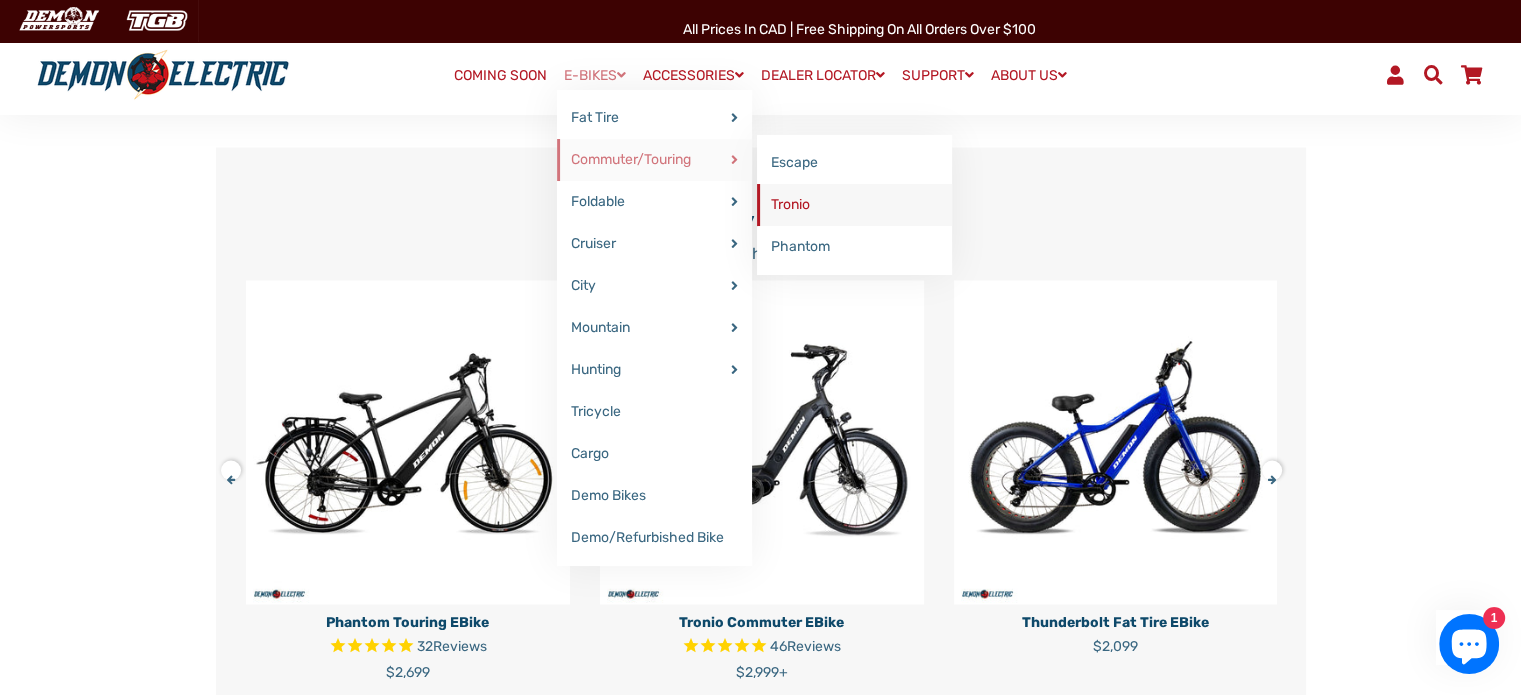 click on "Tronio" at bounding box center (854, 205) 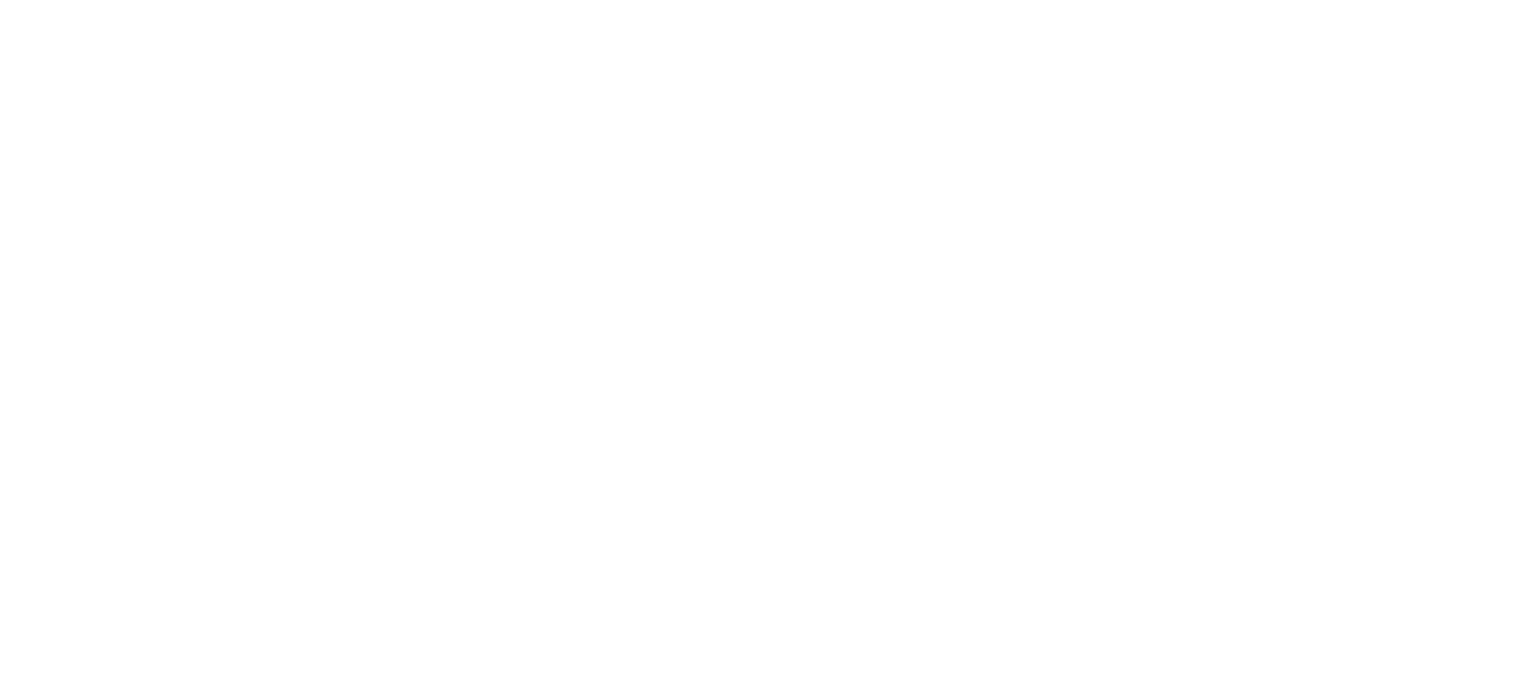 scroll, scrollTop: 0, scrollLeft: 0, axis: both 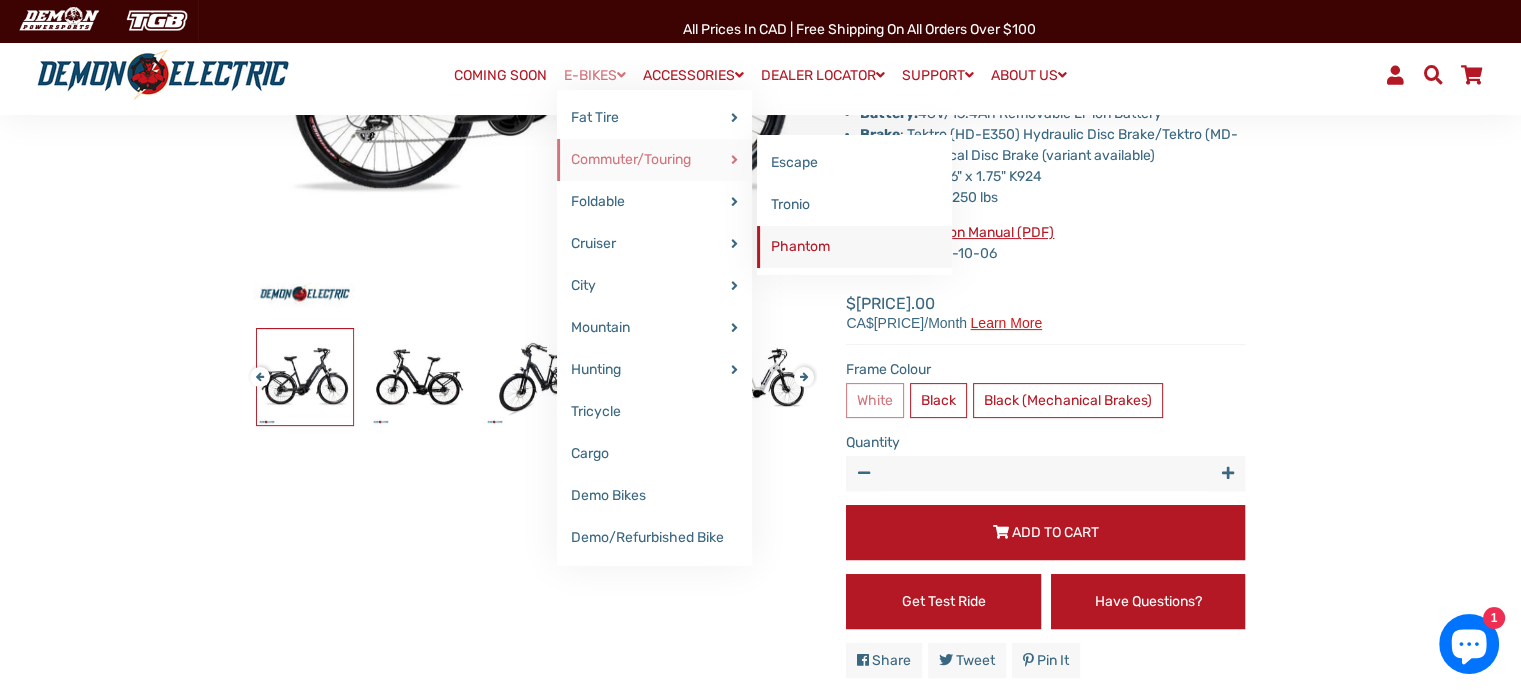 click on "Phantom" at bounding box center (854, 247) 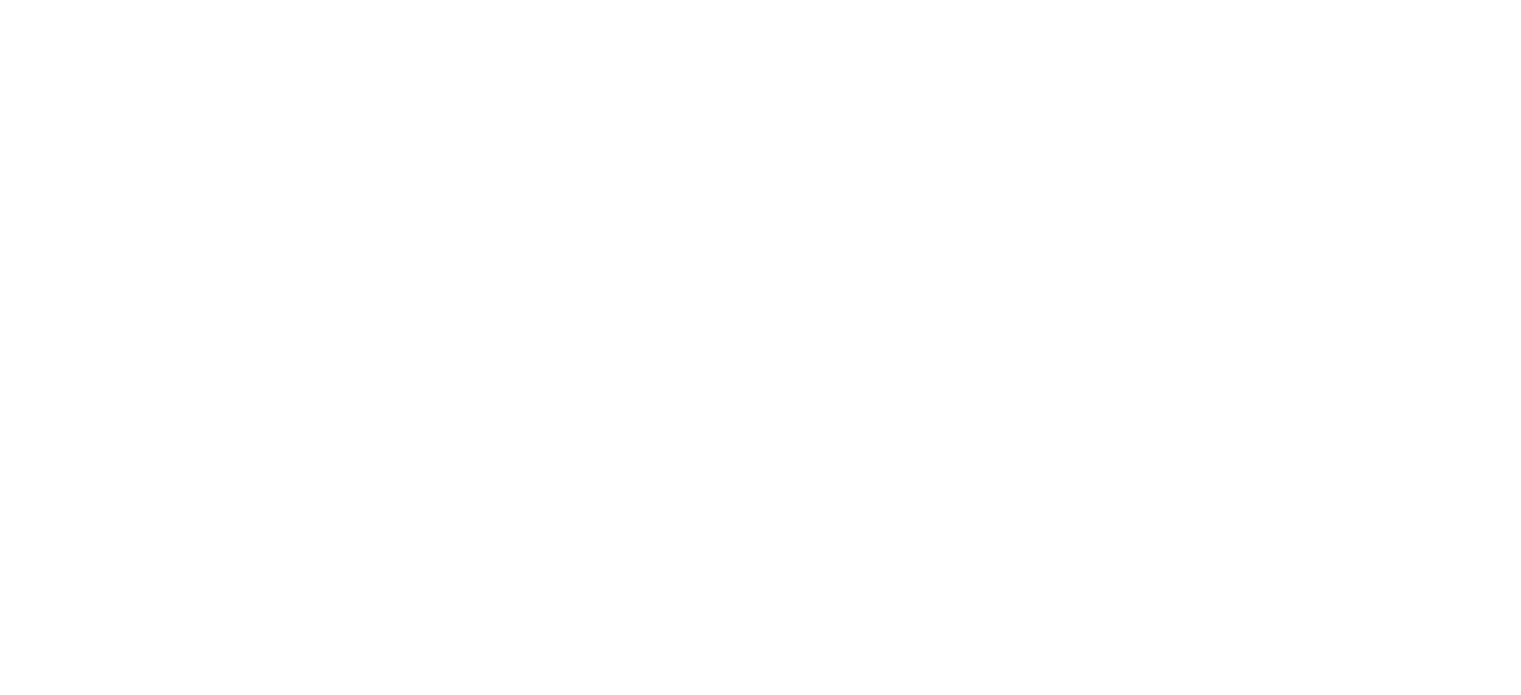 scroll, scrollTop: 0, scrollLeft: 0, axis: both 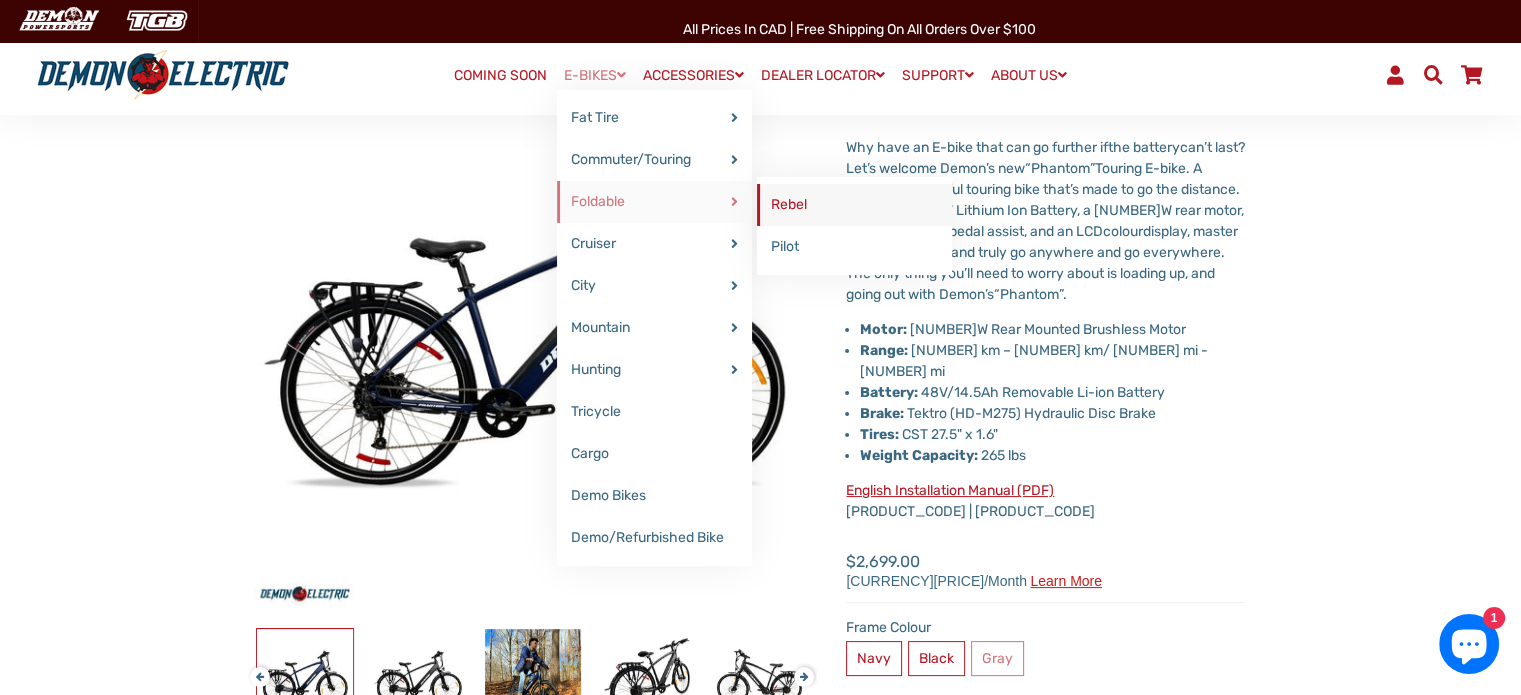 click on "Rebel" at bounding box center (854, 205) 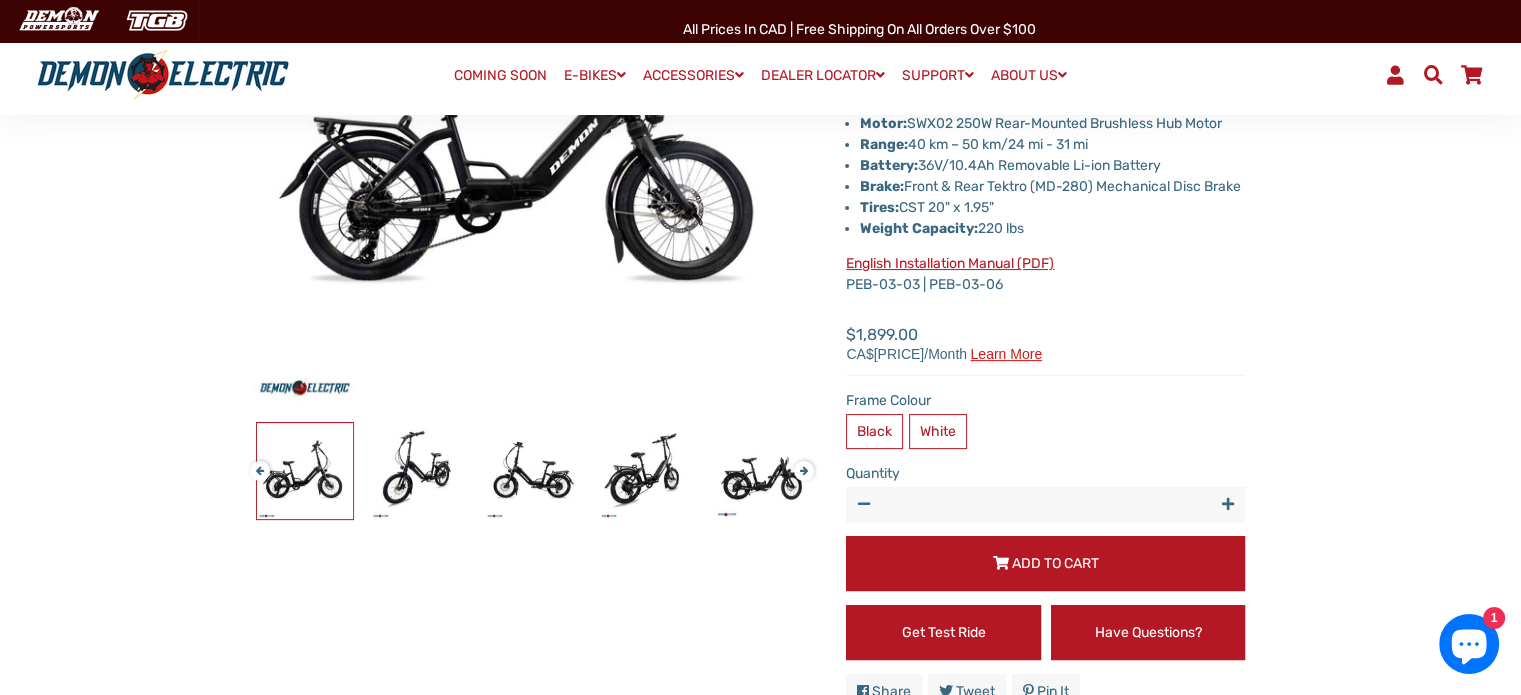 scroll, scrollTop: 300, scrollLeft: 0, axis: vertical 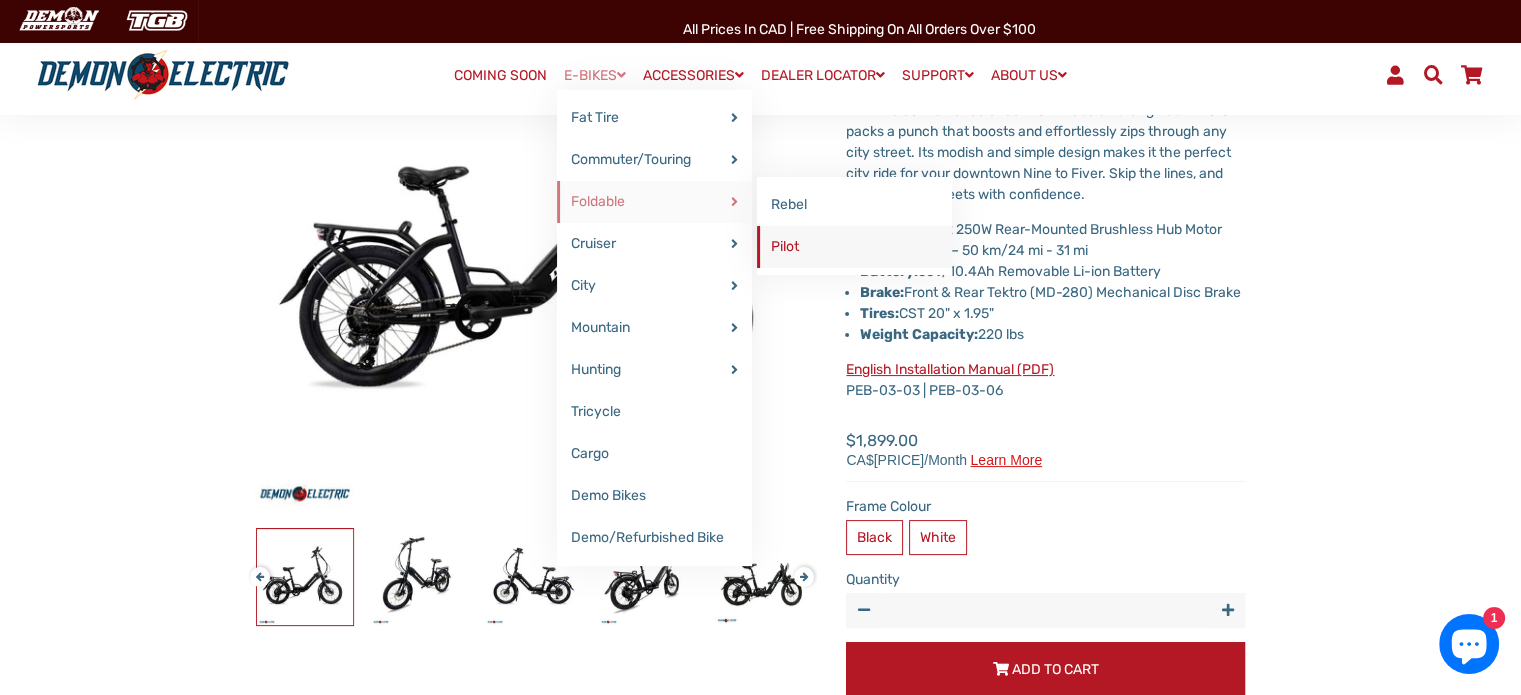 click on "Pilot" at bounding box center [854, 247] 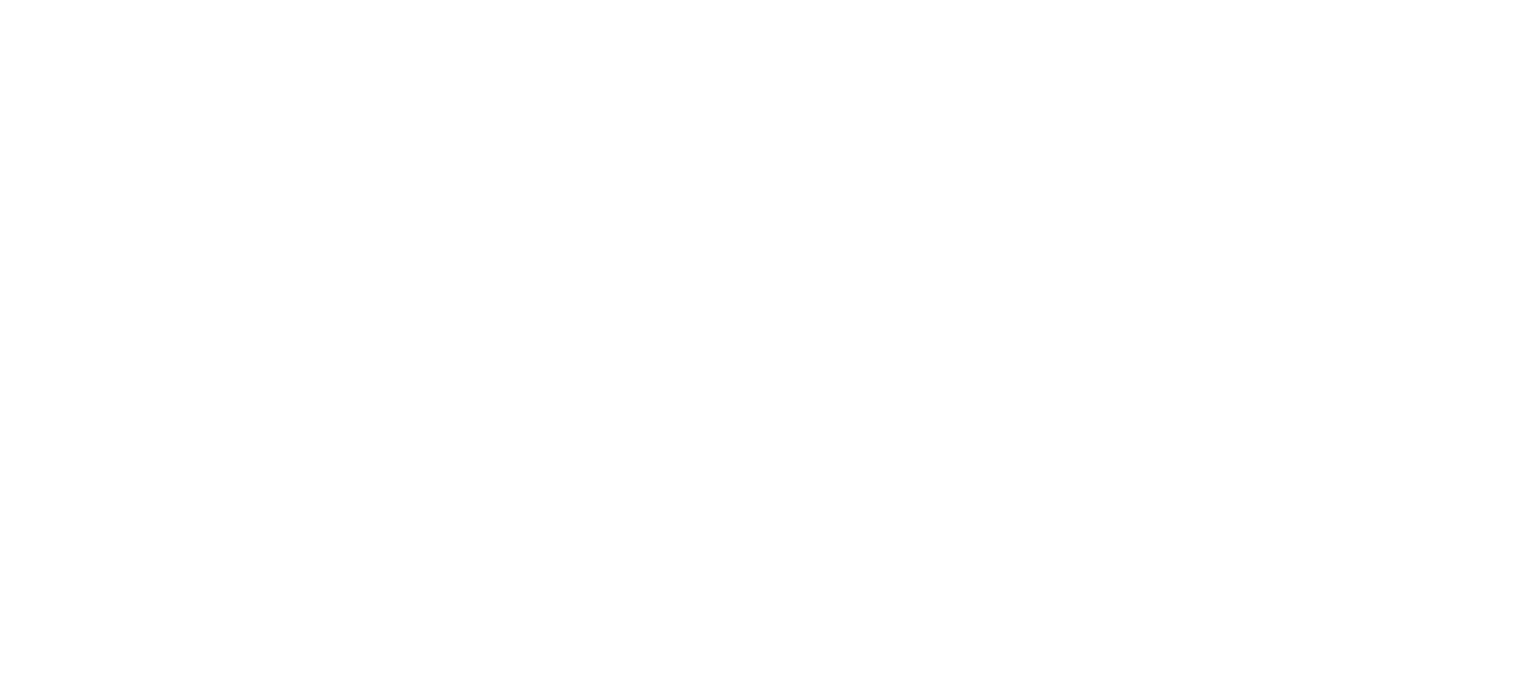 scroll, scrollTop: 0, scrollLeft: 0, axis: both 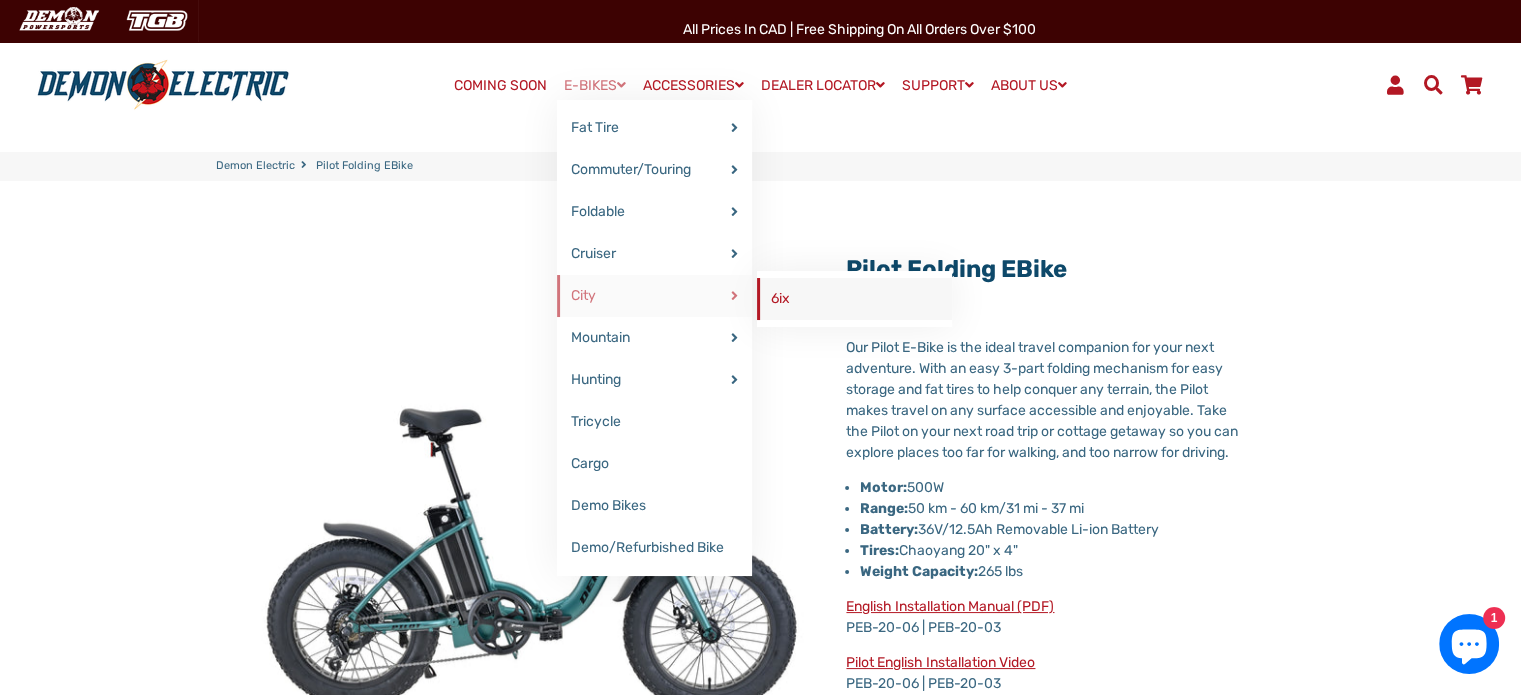 click on "6ix" at bounding box center [854, 299] 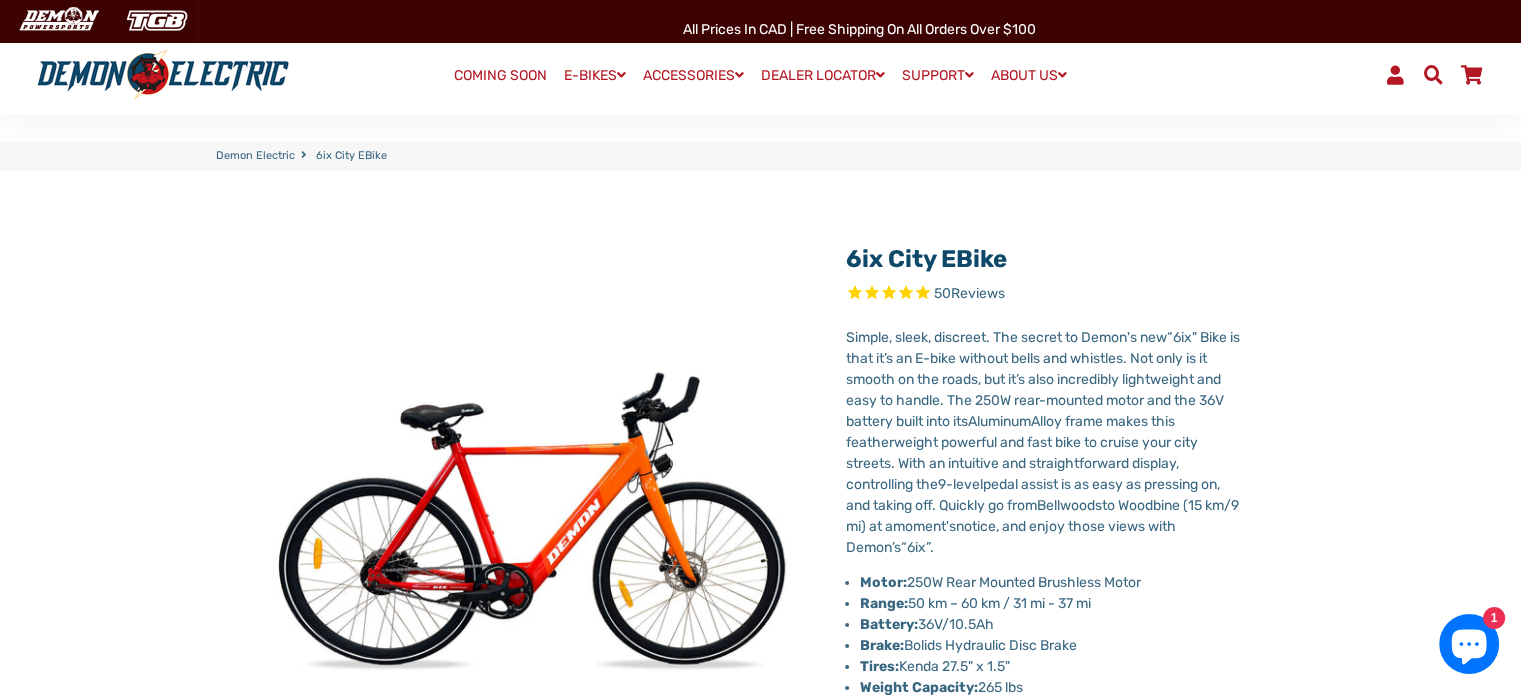scroll, scrollTop: 0, scrollLeft: 0, axis: both 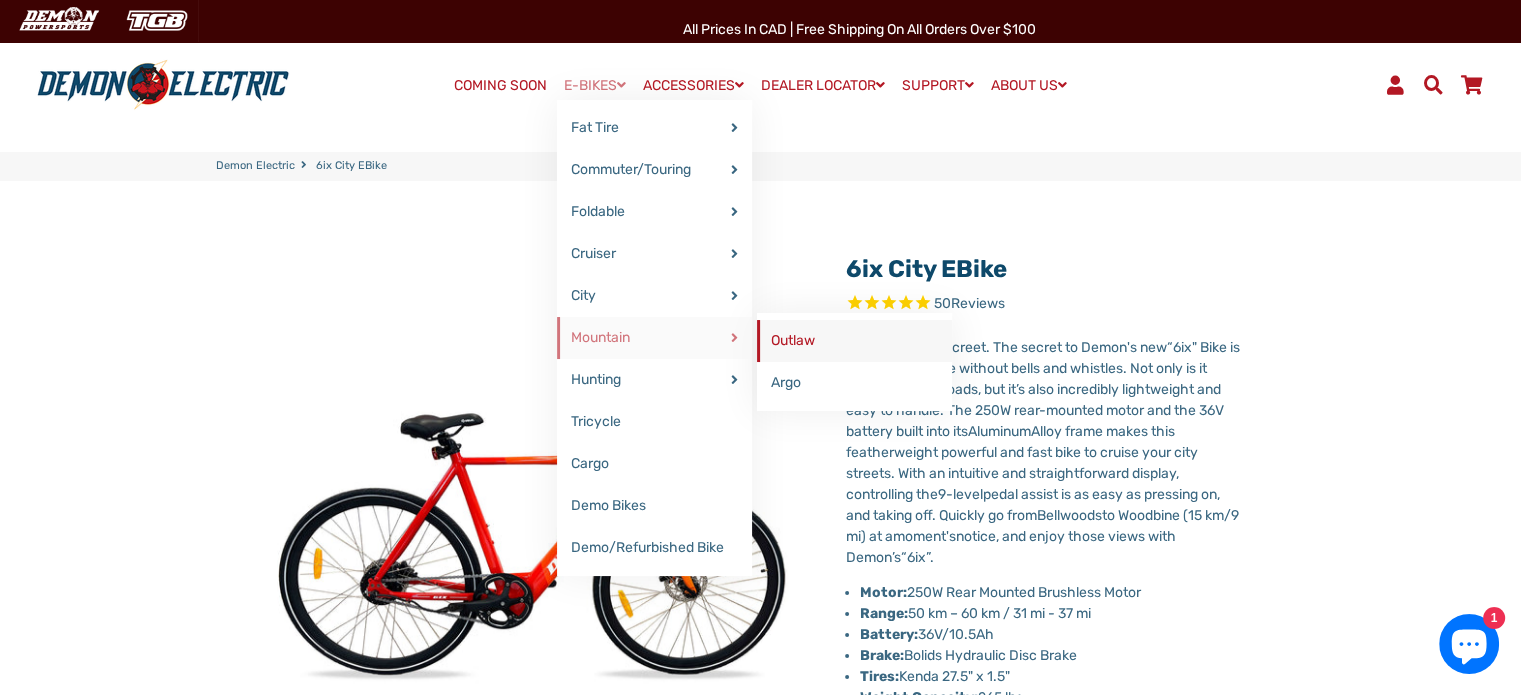 drag, startPoint x: 796, startPoint y: 337, endPoint x: 807, endPoint y: 339, distance: 11.18034 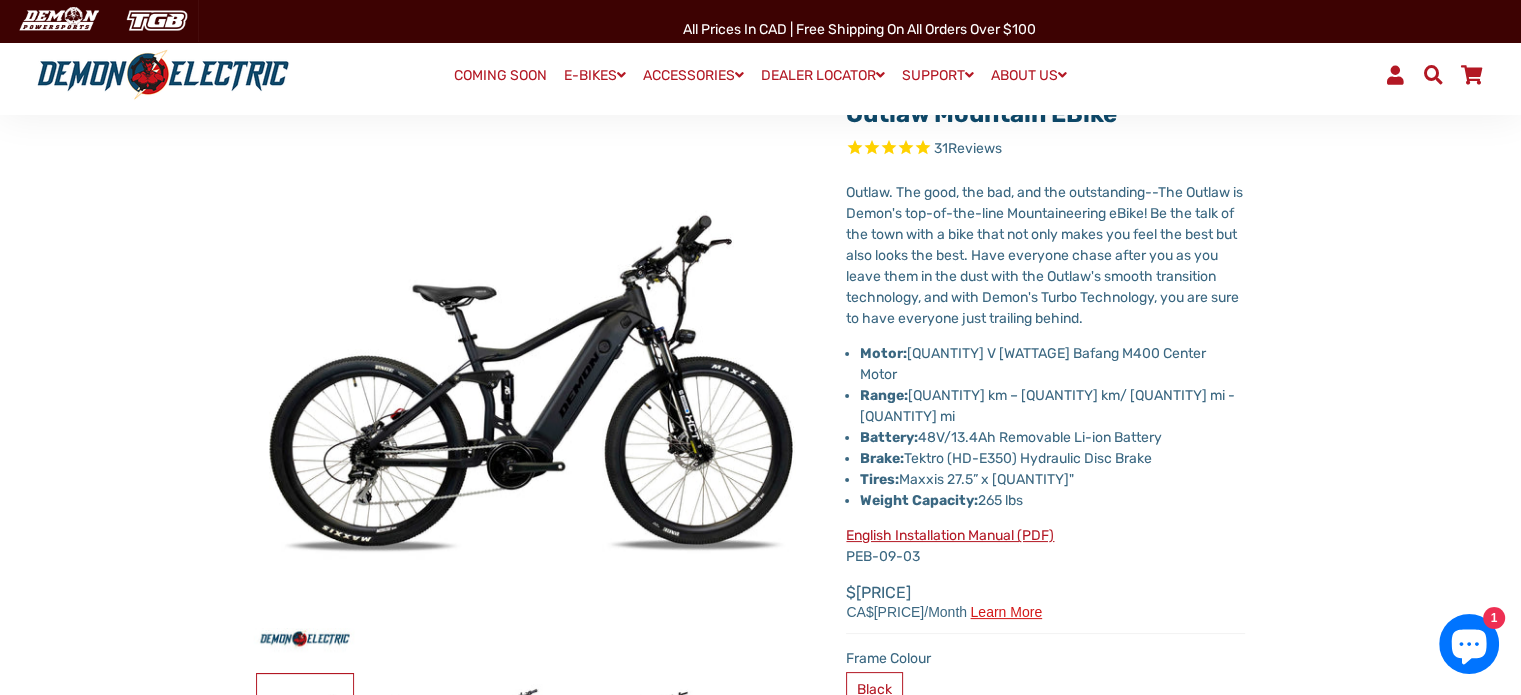 scroll, scrollTop: 200, scrollLeft: 0, axis: vertical 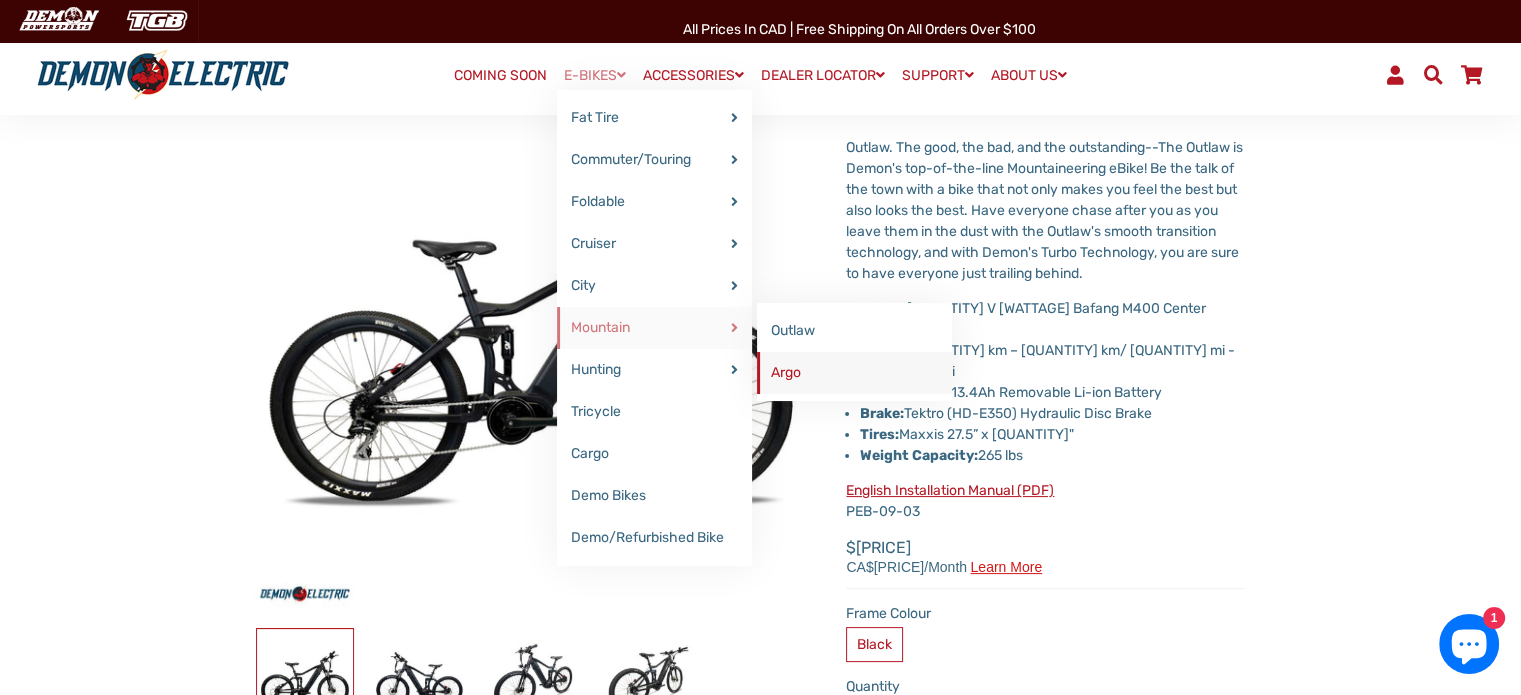 click on "Argo" at bounding box center (854, 373) 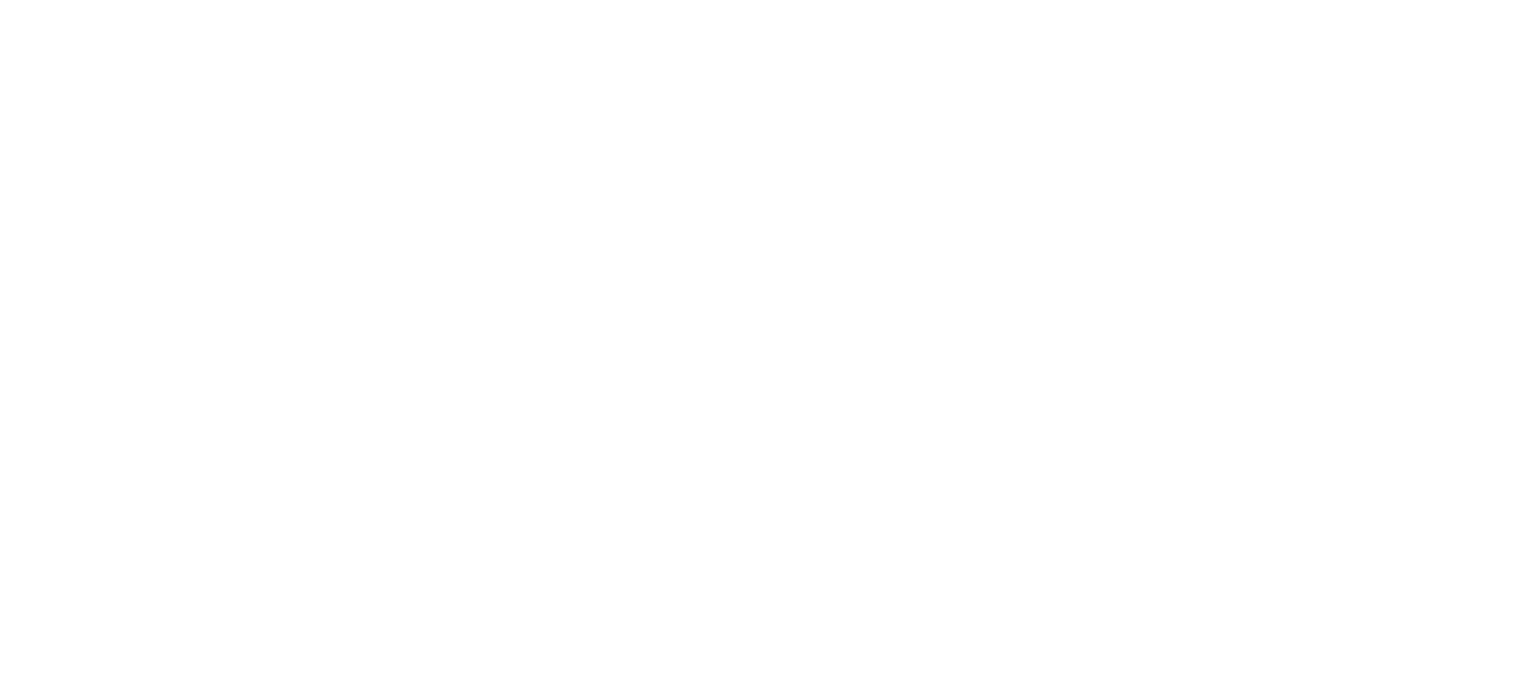 scroll, scrollTop: 0, scrollLeft: 0, axis: both 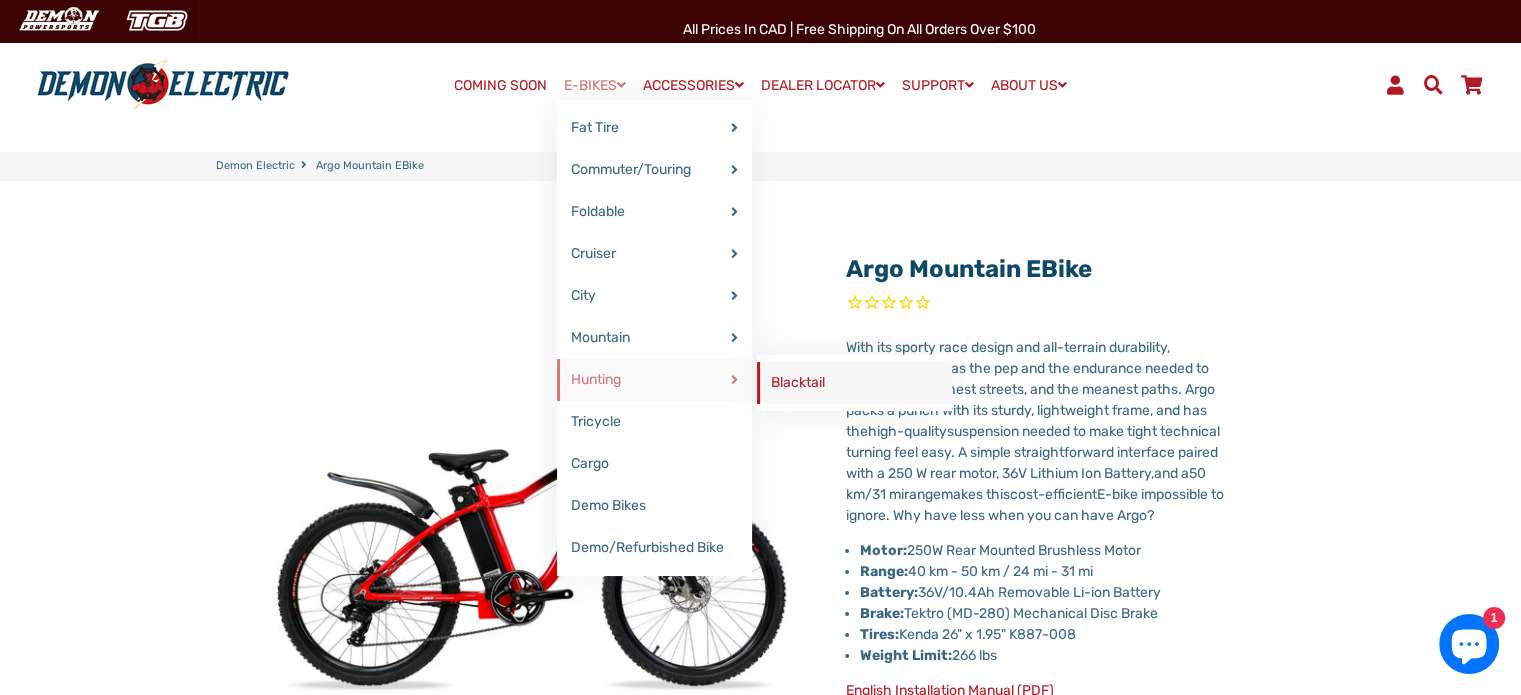 click on "Blacktail" at bounding box center (854, 383) 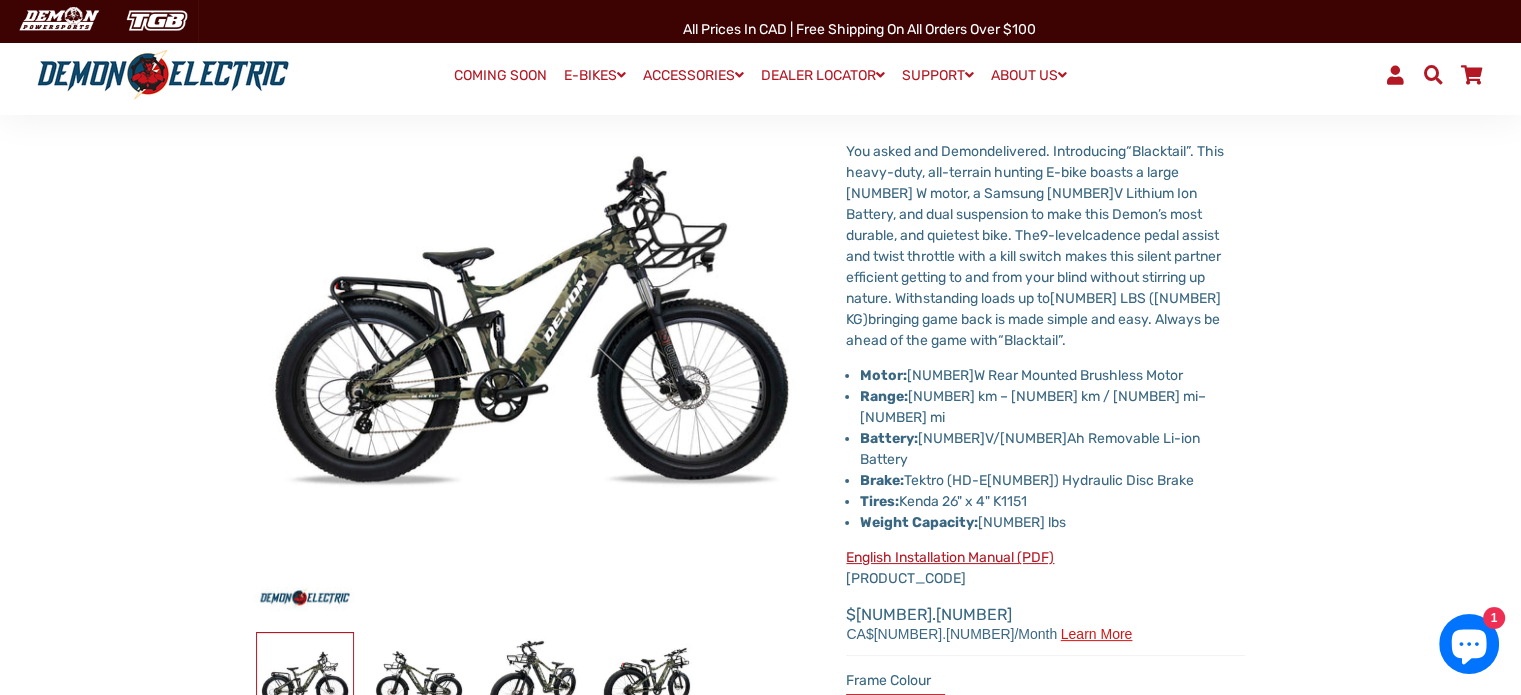 scroll, scrollTop: 200, scrollLeft: 0, axis: vertical 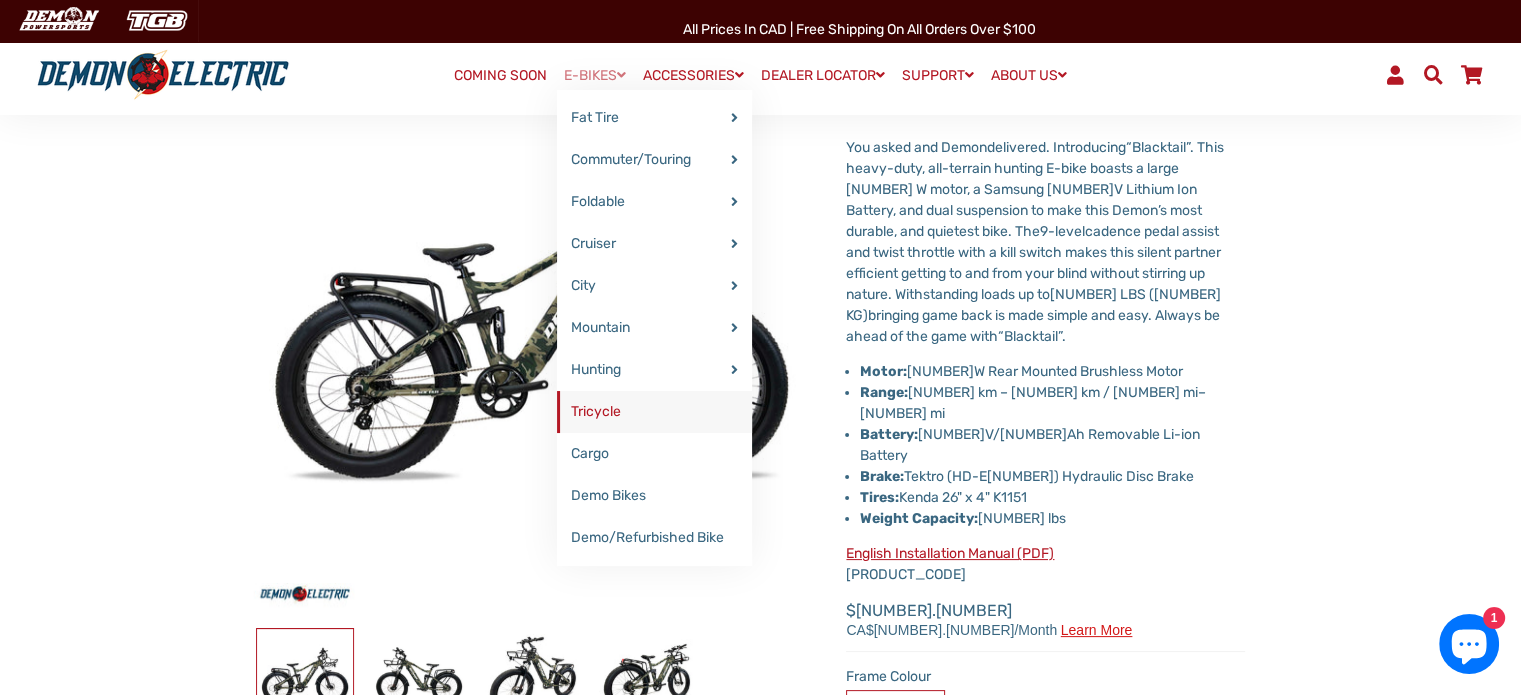 click on "Tricycle" at bounding box center (654, 412) 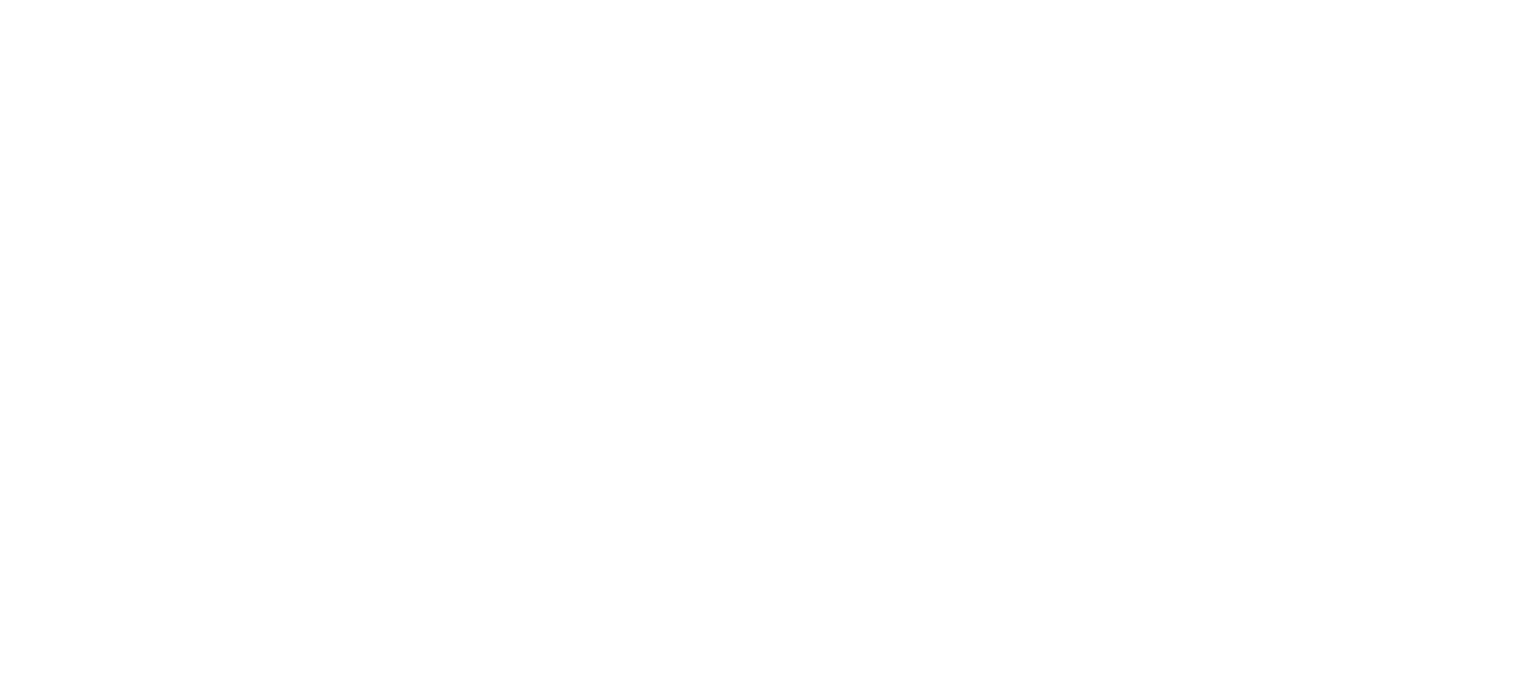 scroll, scrollTop: 0, scrollLeft: 0, axis: both 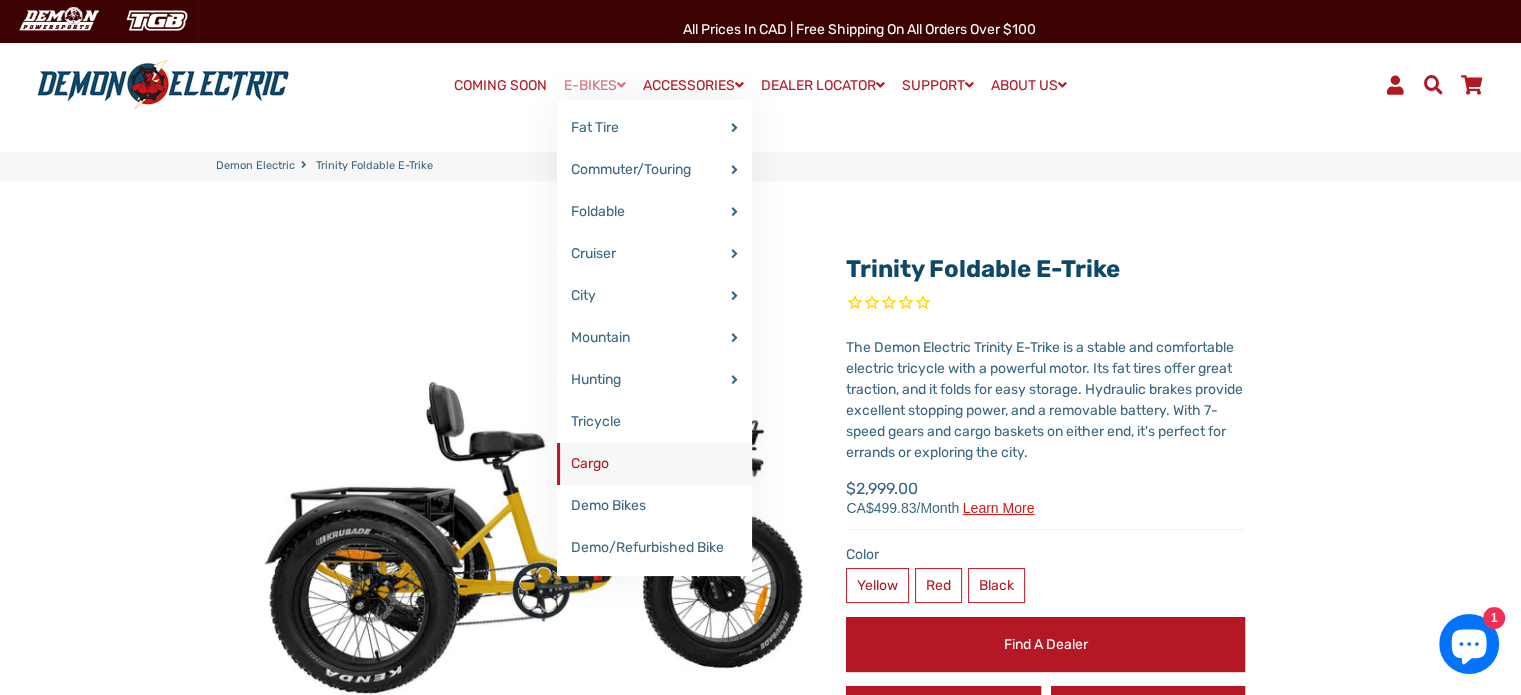 click on "Cargo" at bounding box center (654, 464) 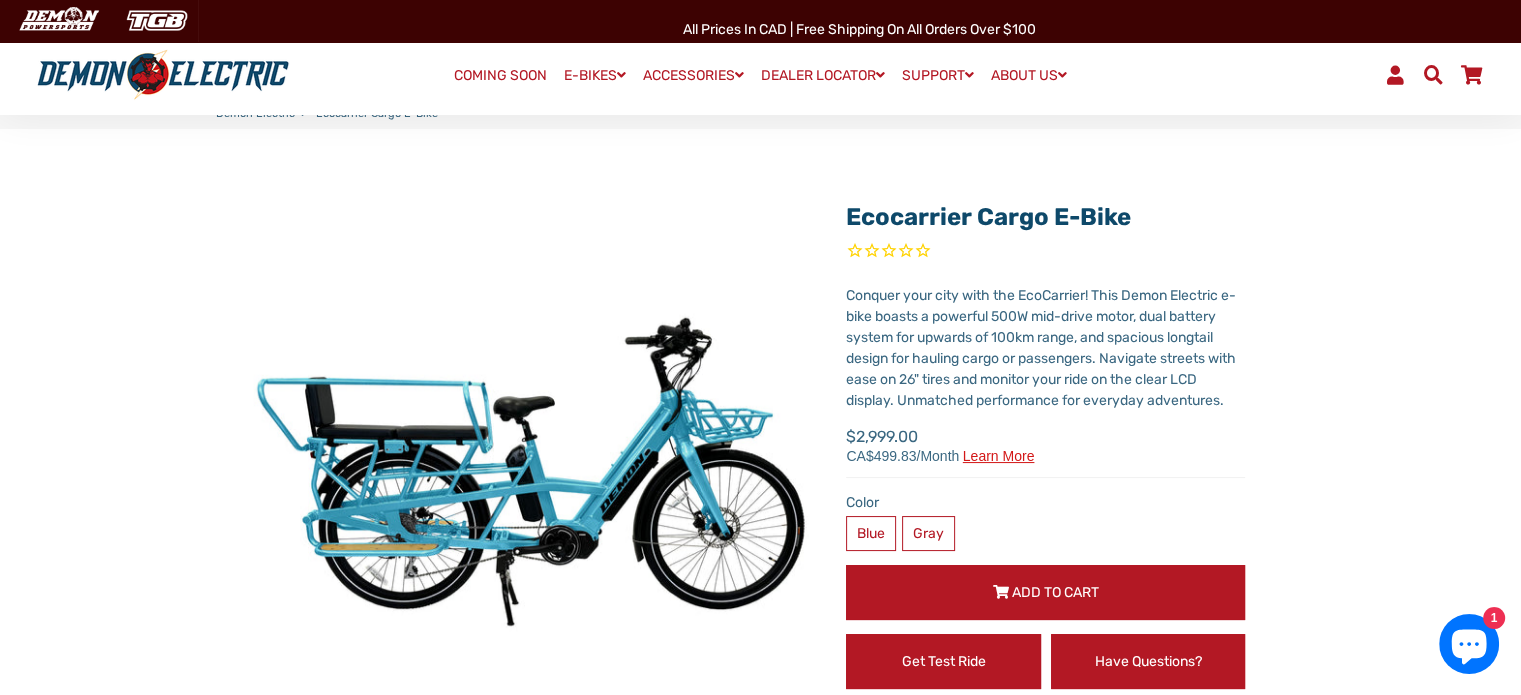 scroll, scrollTop: 100, scrollLeft: 0, axis: vertical 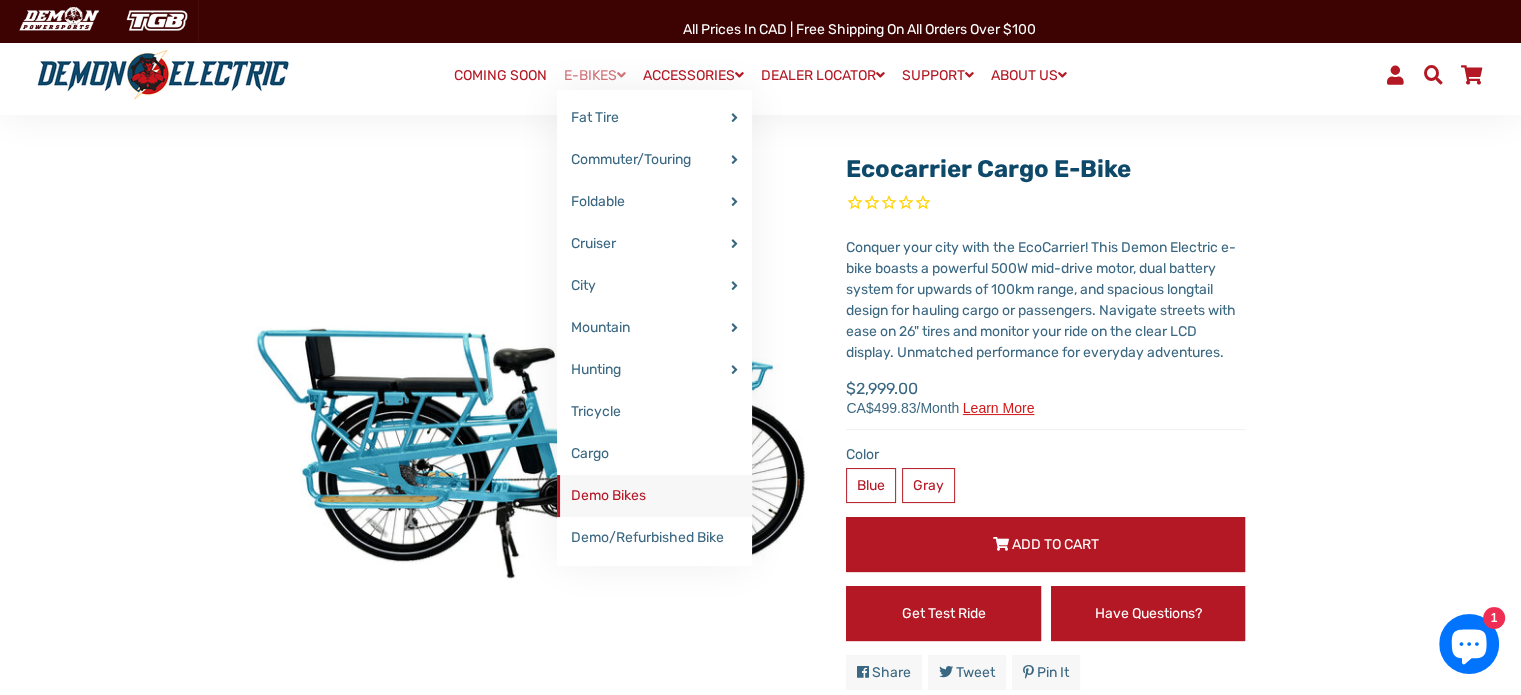 click on "Demo Bikes" at bounding box center [654, 496] 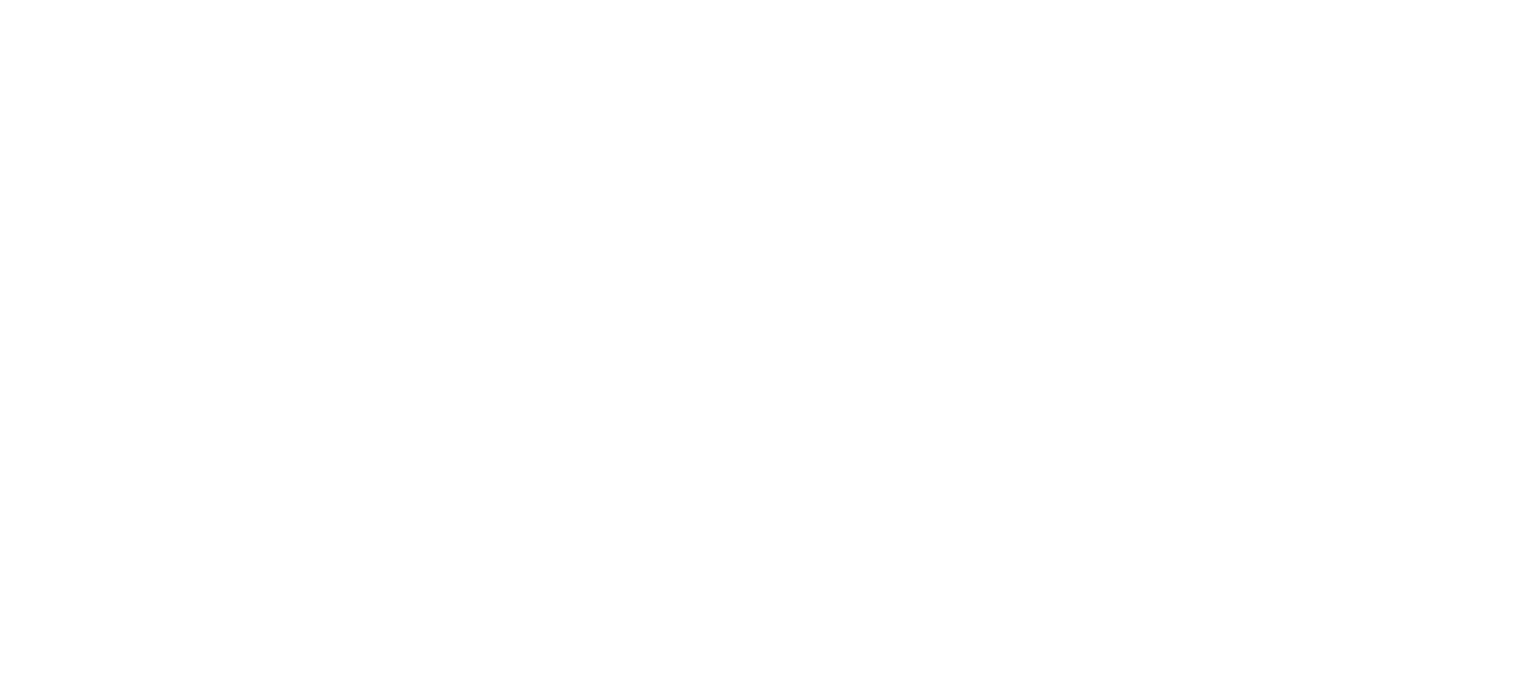 scroll, scrollTop: 0, scrollLeft: 0, axis: both 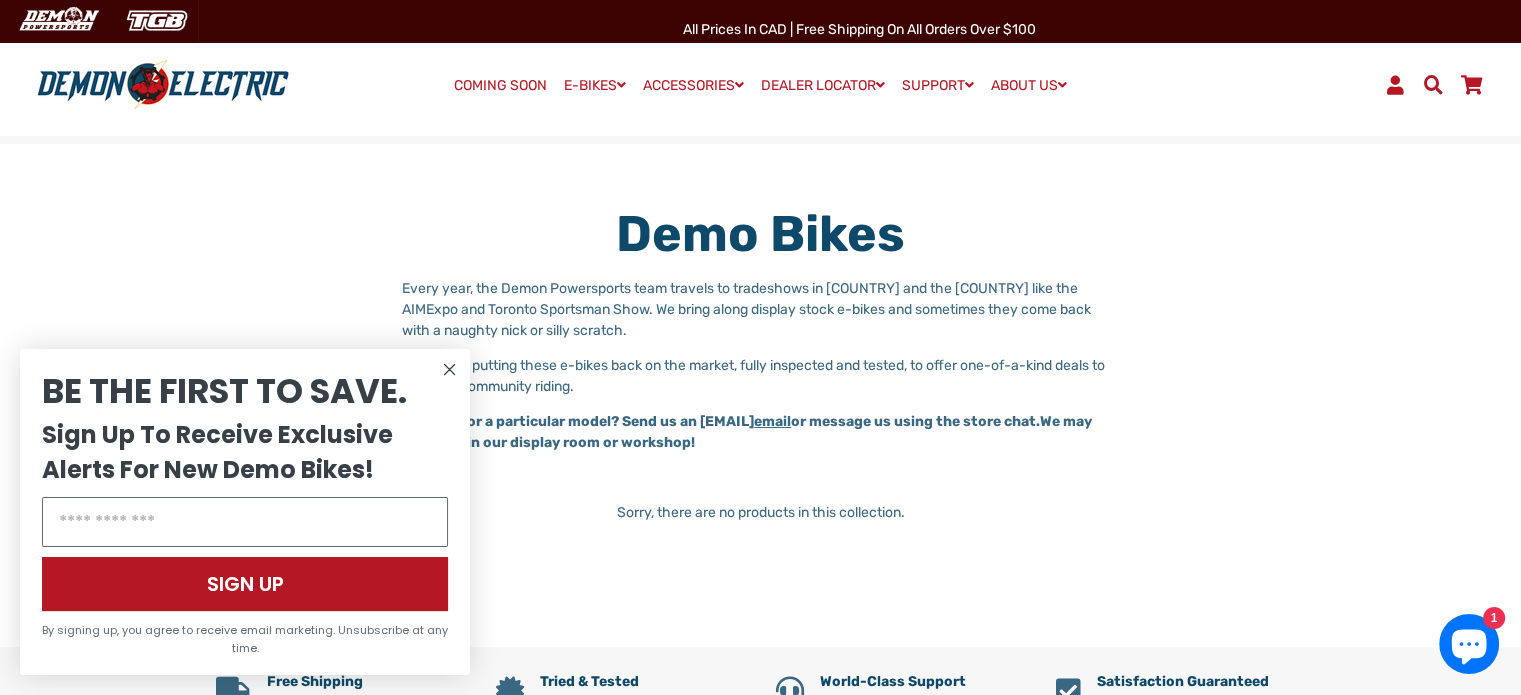 click at bounding box center (450, 370) 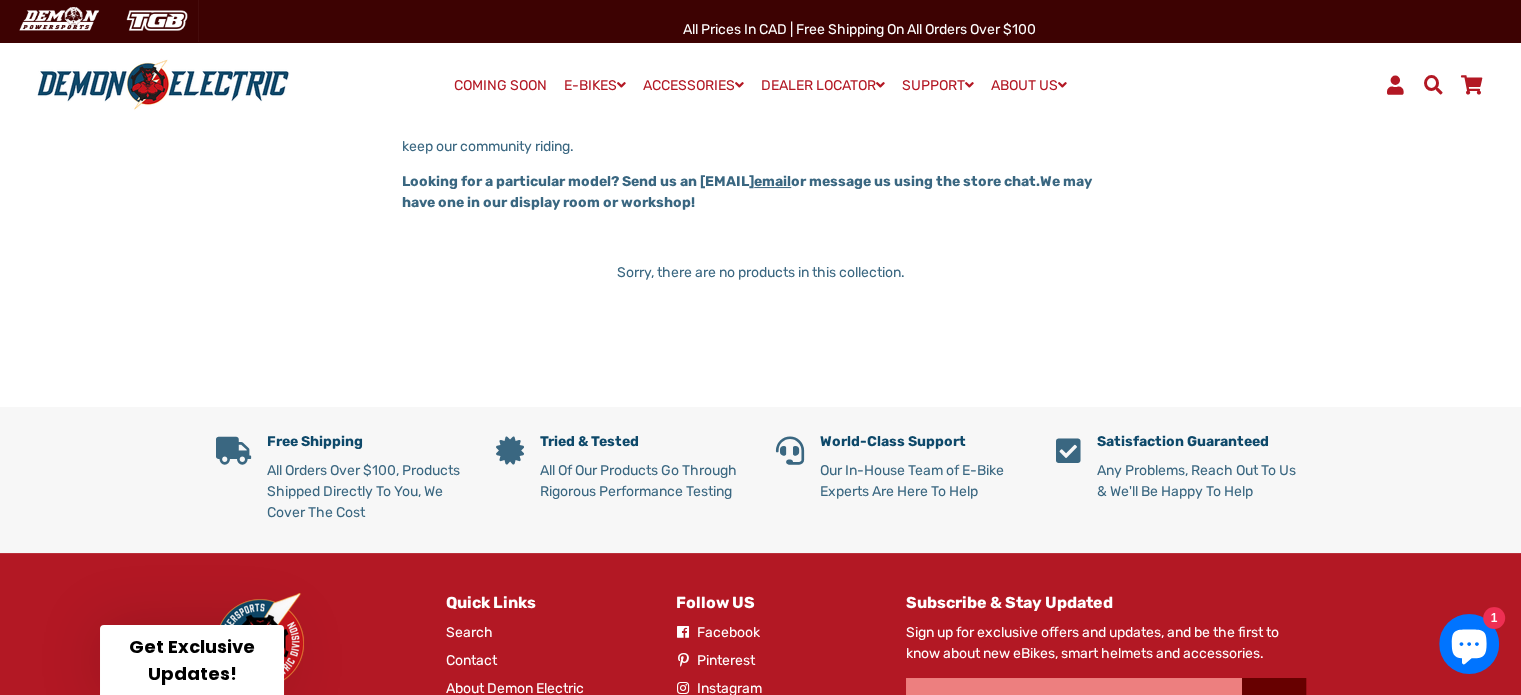 scroll, scrollTop: 0, scrollLeft: 0, axis: both 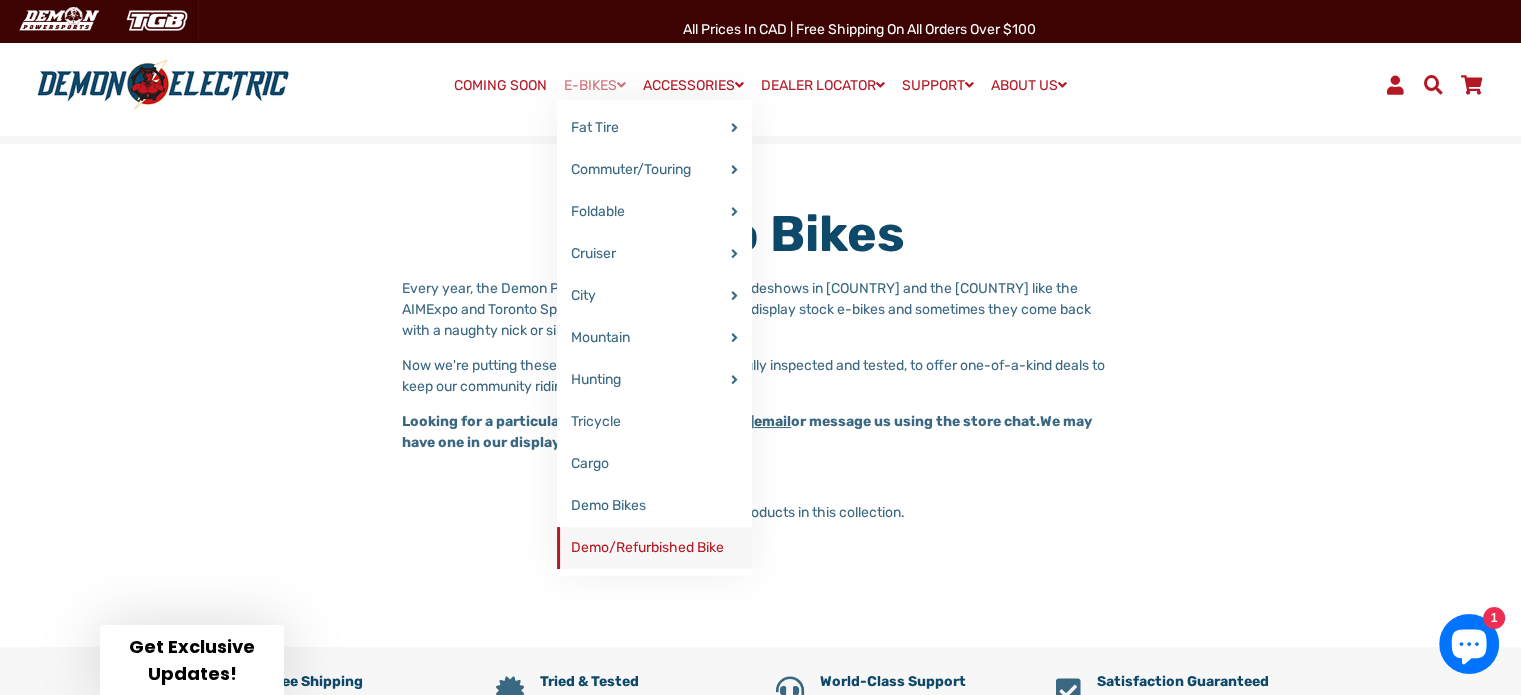 click on "Demo/Refurbished Bike" at bounding box center (654, 548) 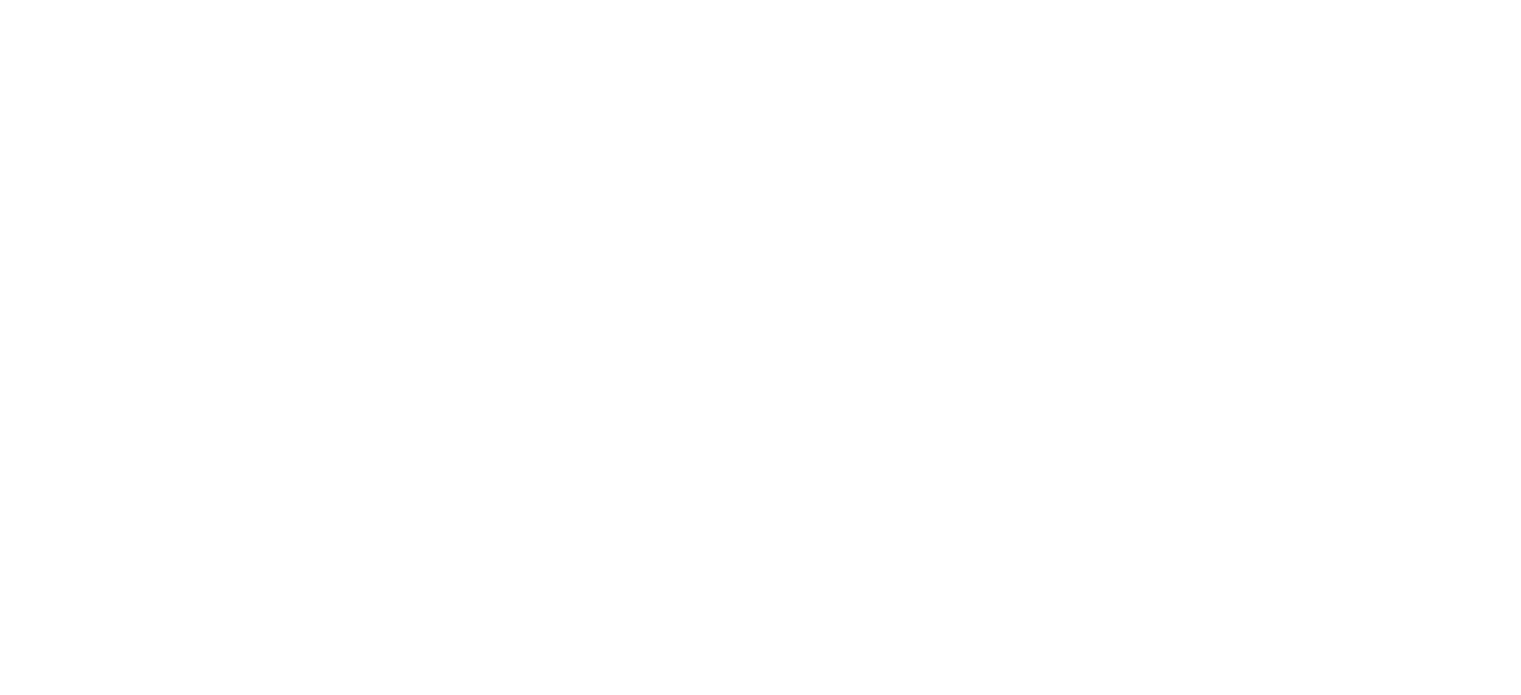 scroll, scrollTop: 0, scrollLeft: 0, axis: both 